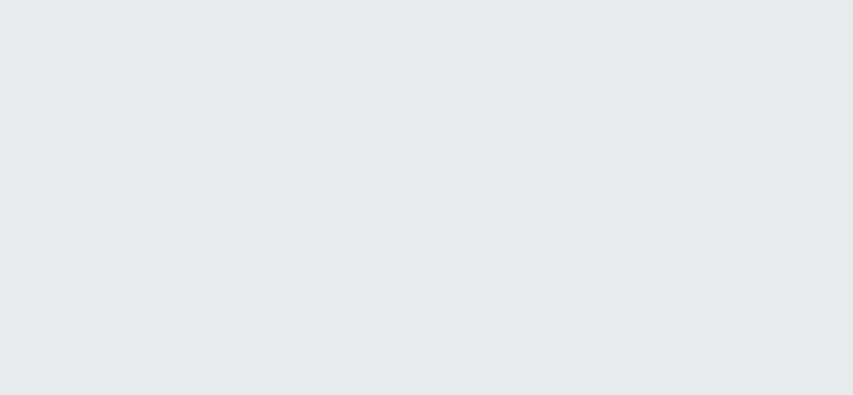 scroll, scrollTop: 0, scrollLeft: 0, axis: both 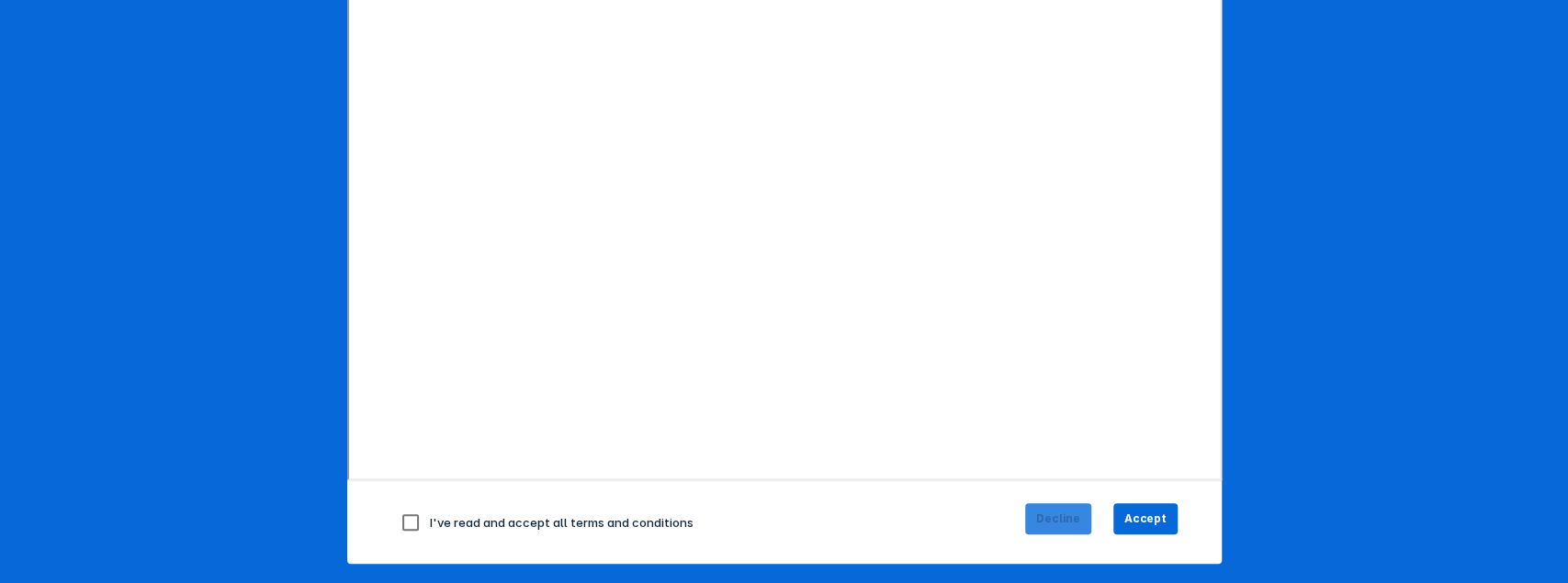 drag, startPoint x: 404, startPoint y: 519, endPoint x: 1075, endPoint y: 507, distance: 671.1073 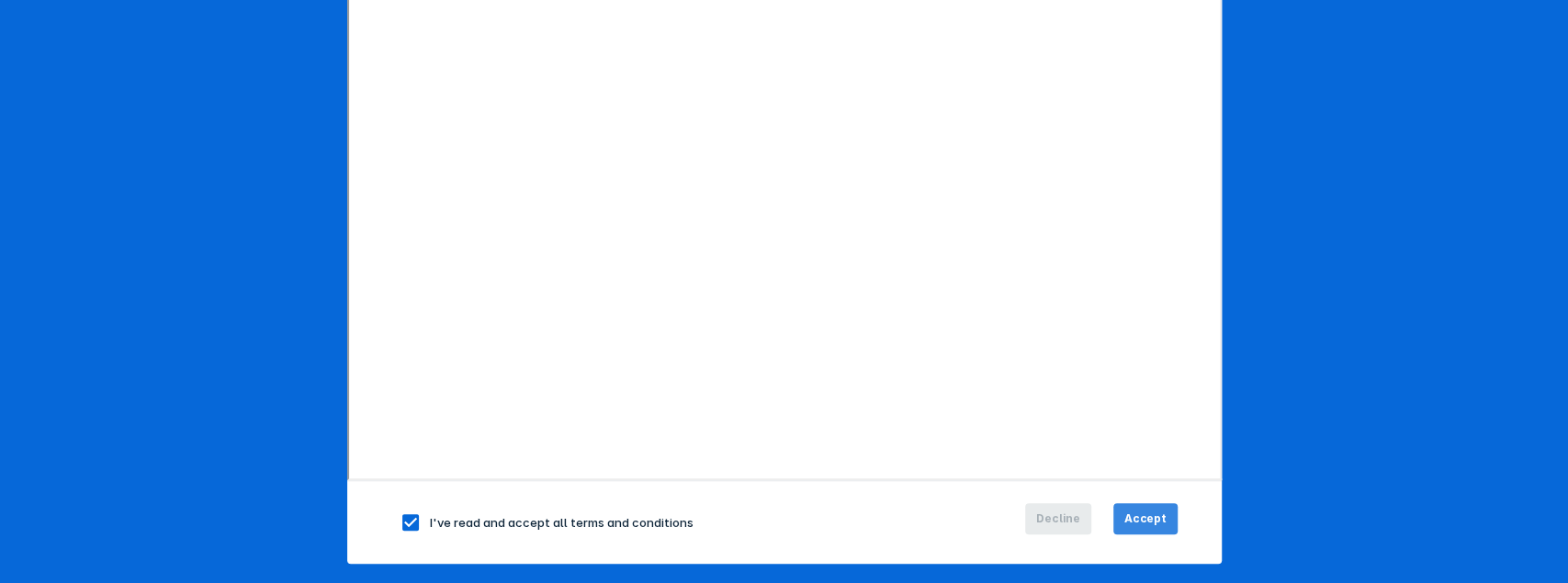 click on "Accept" at bounding box center (1145, 519) 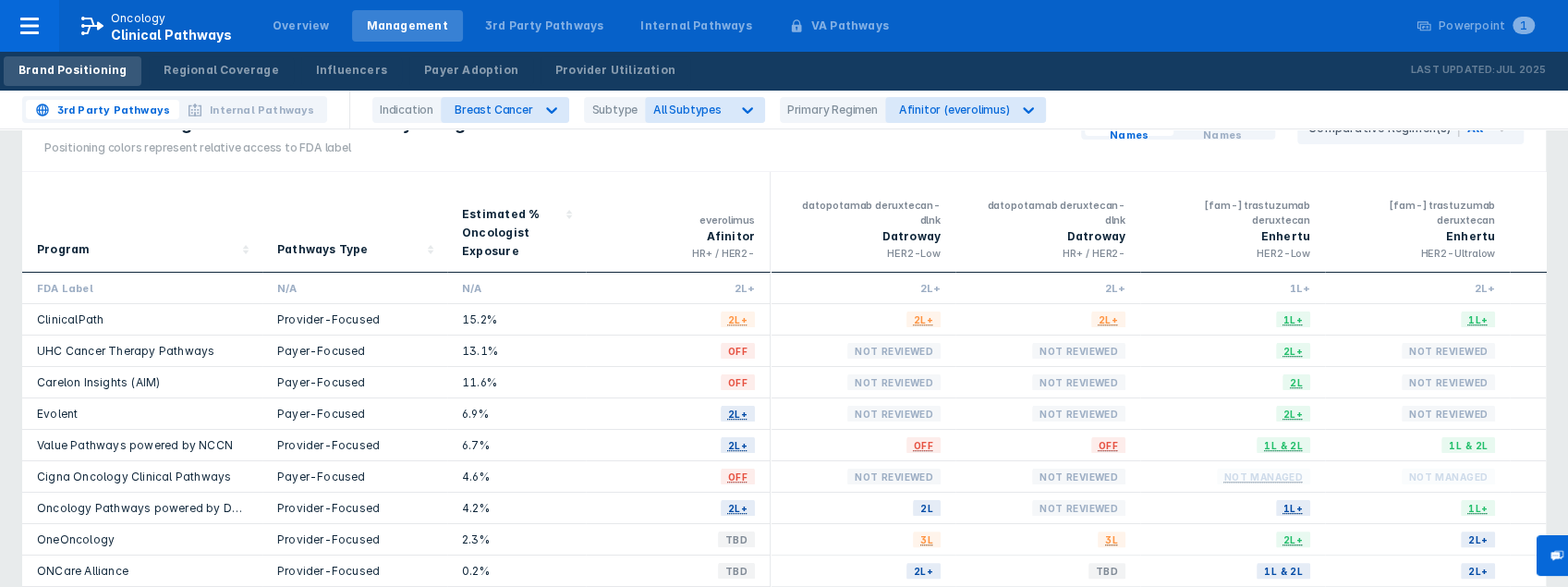 scroll, scrollTop: 123, scrollLeft: 0, axis: vertical 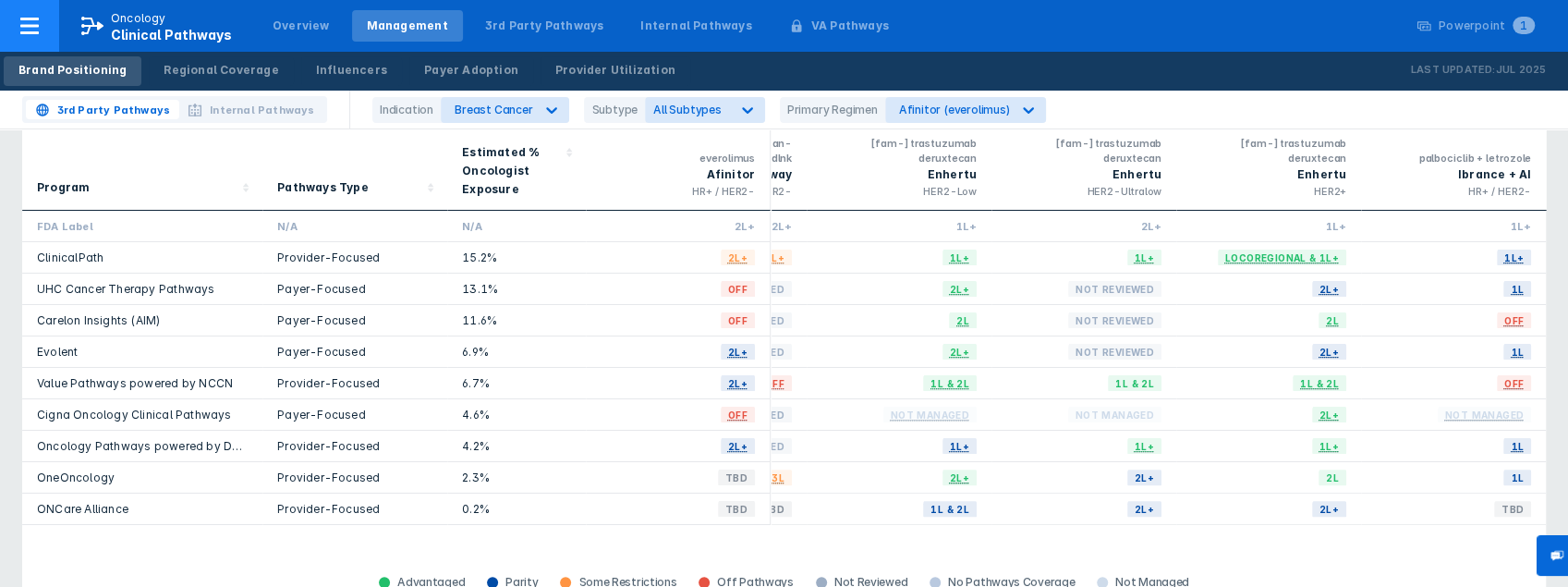 click on "Oncology" at bounding box center (139, 18) 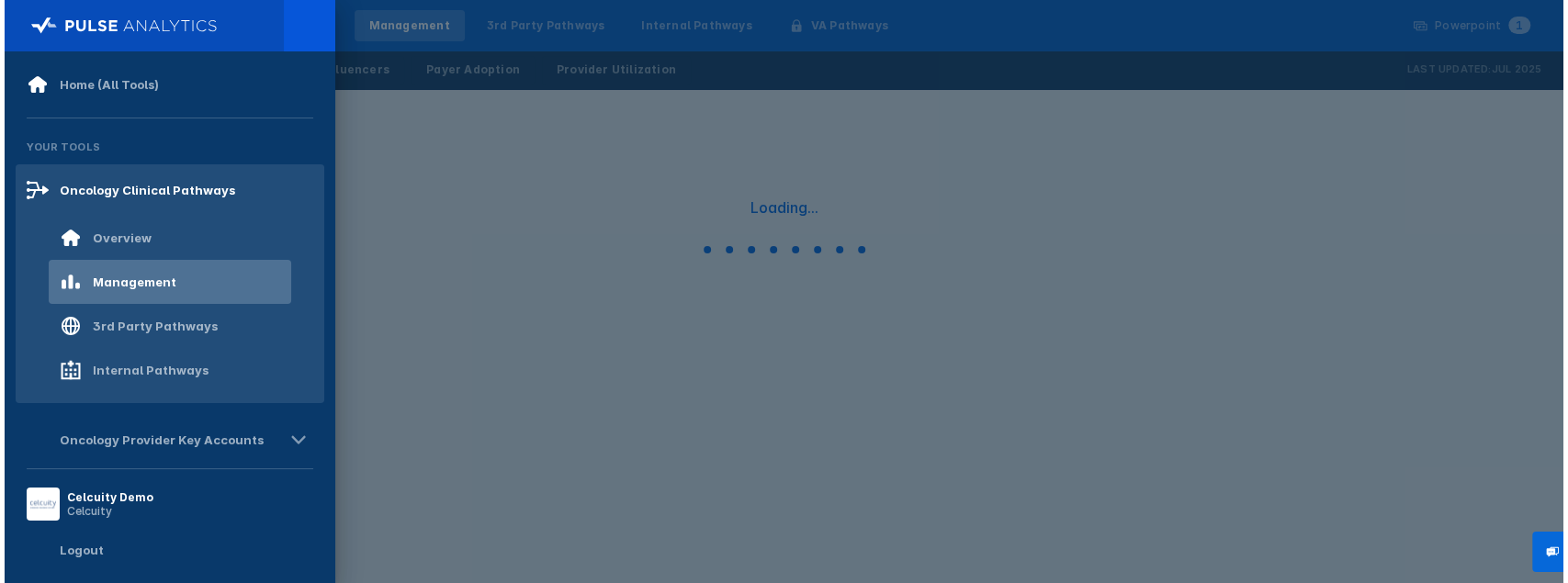 scroll, scrollTop: 0, scrollLeft: 0, axis: both 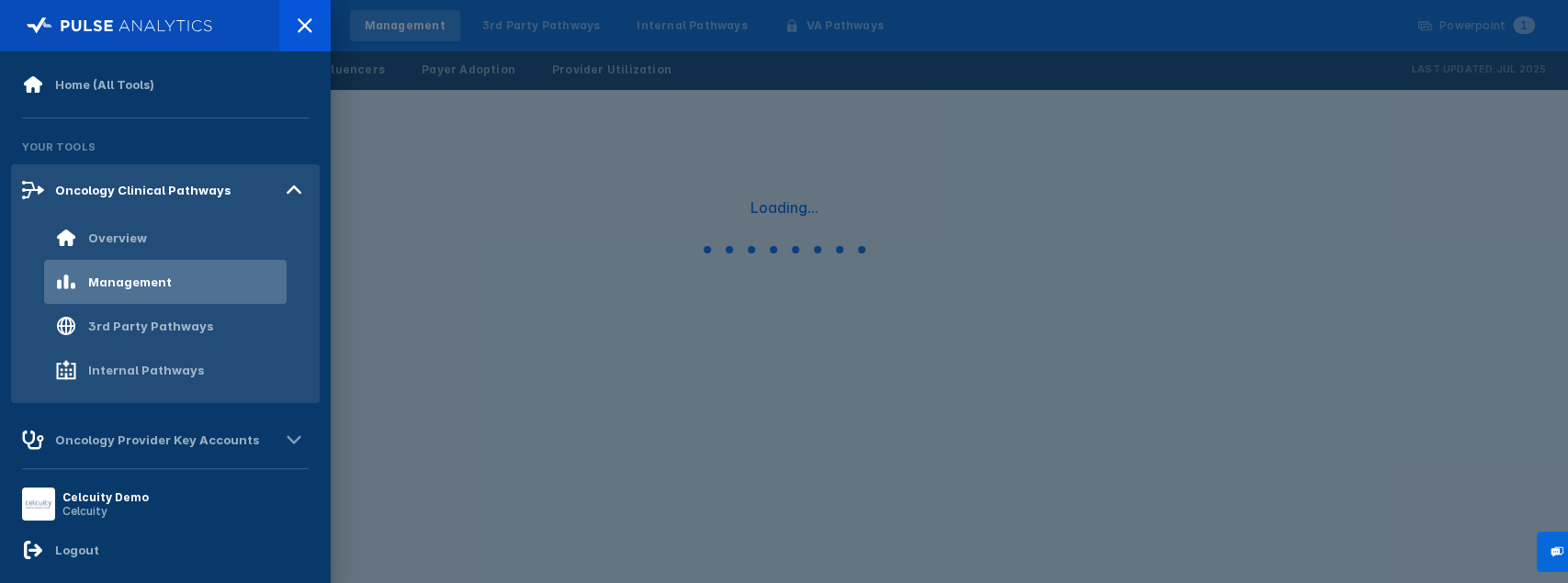 click on "Celcuity" at bounding box center (106, 510) 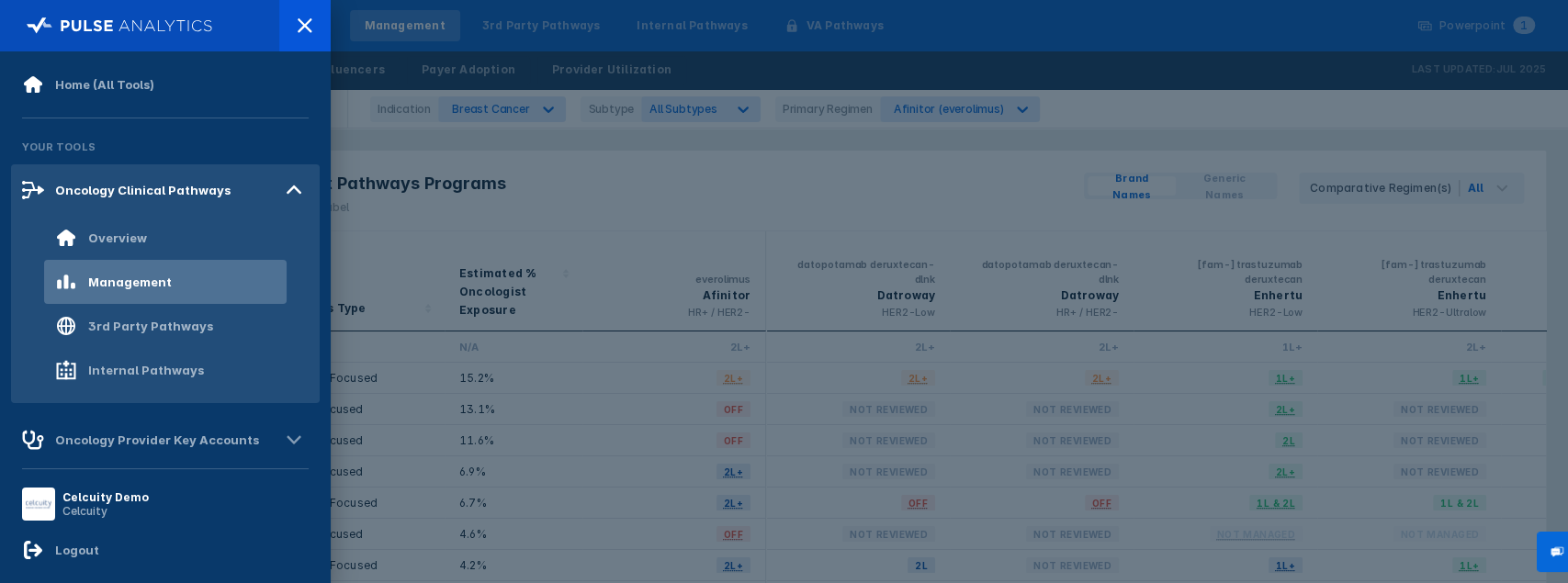 scroll, scrollTop: 92, scrollLeft: 0, axis: vertical 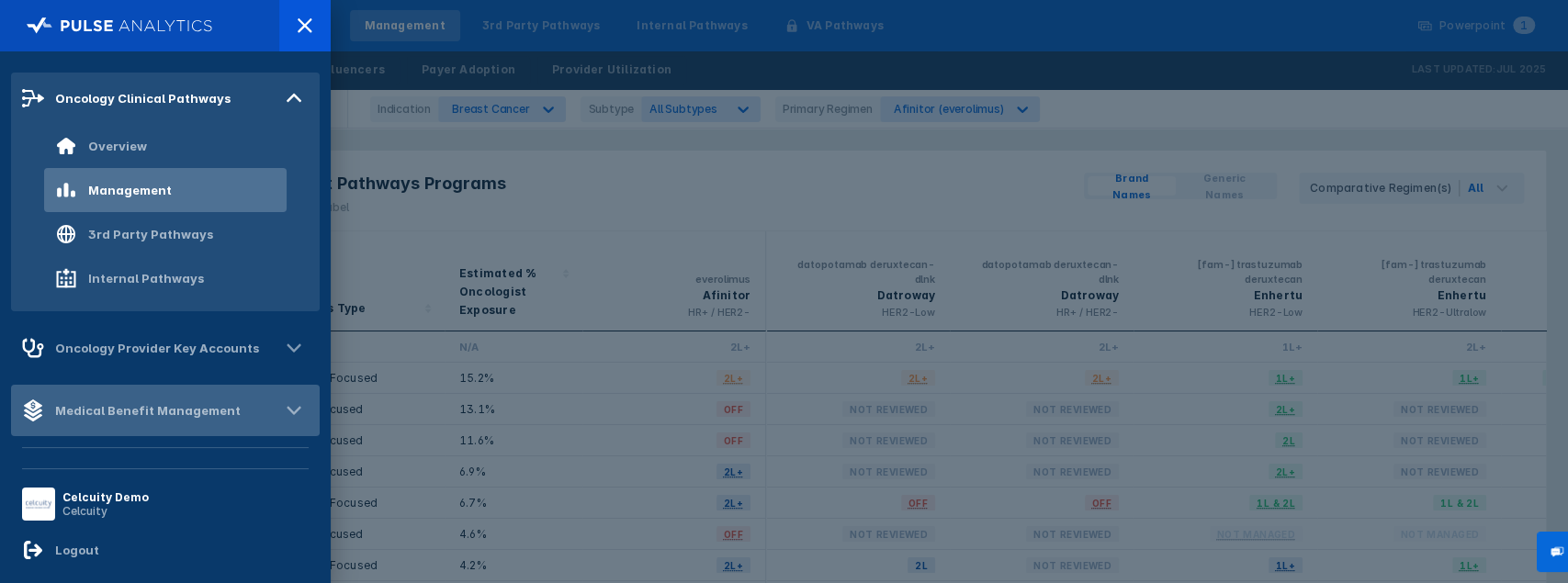 click on "Medical Benefit Management" at bounding box center (157, 348) 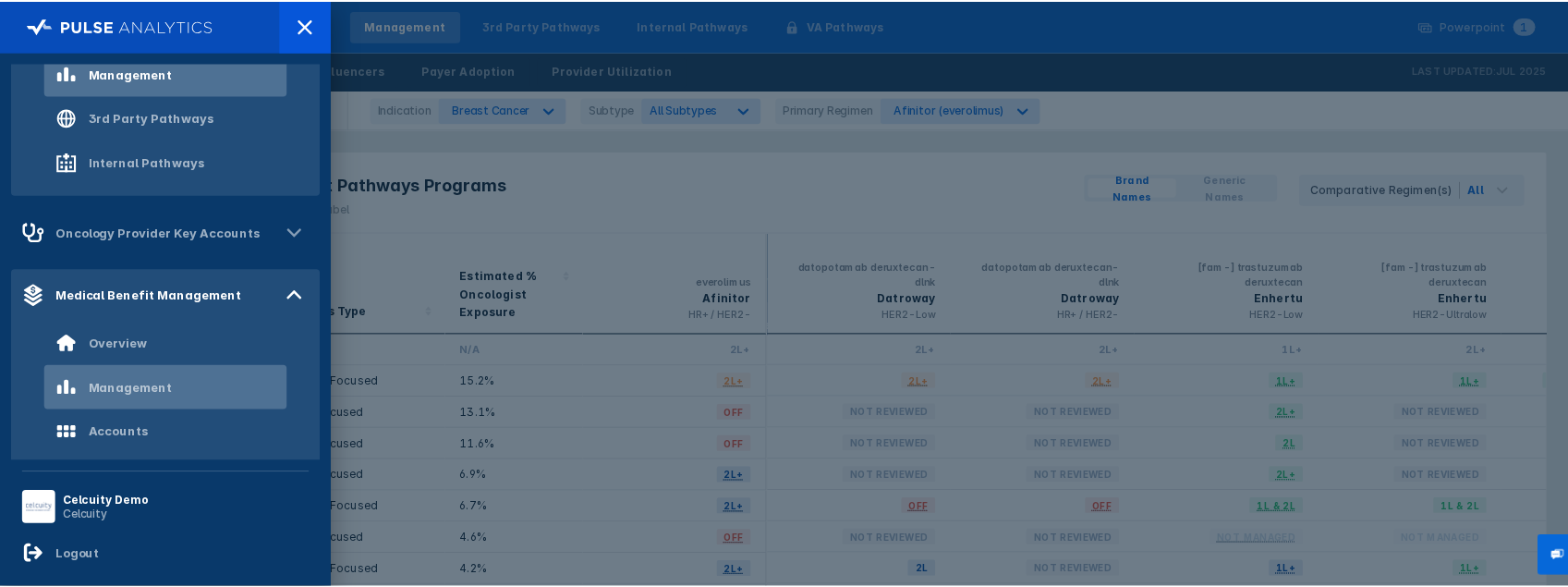 scroll, scrollTop: 216, scrollLeft: 0, axis: vertical 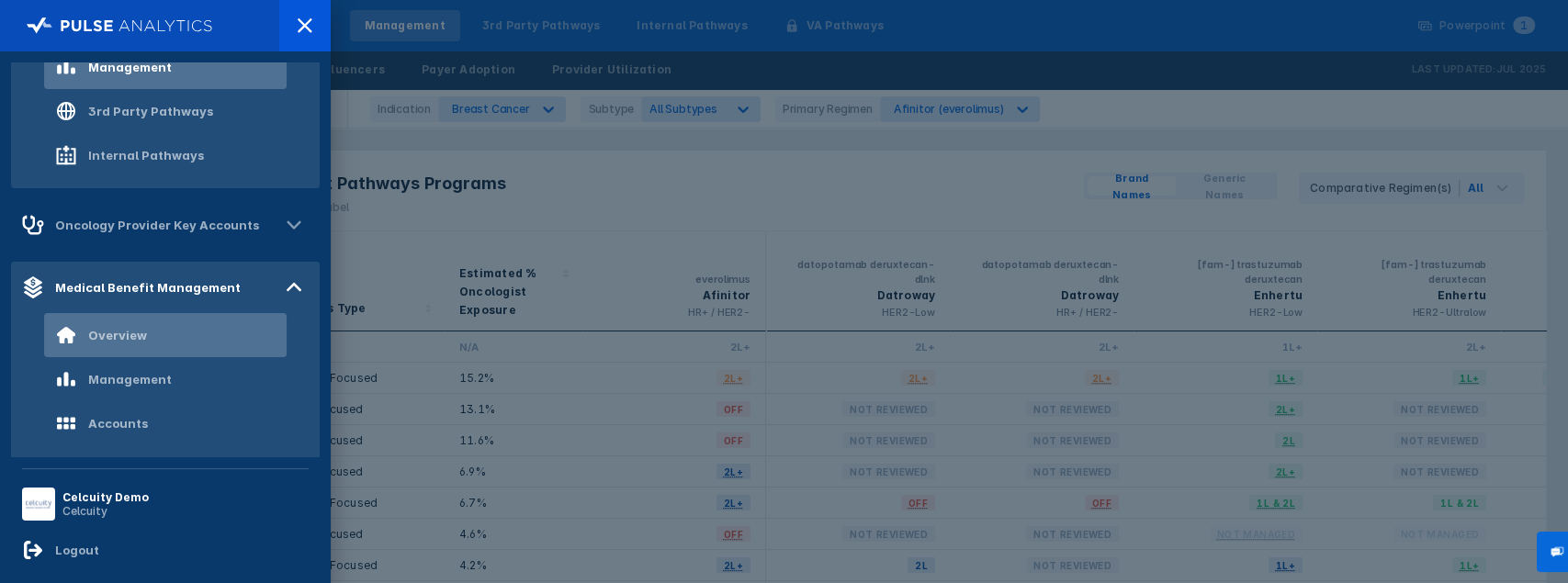 click on "Overview" at bounding box center [118, 335] 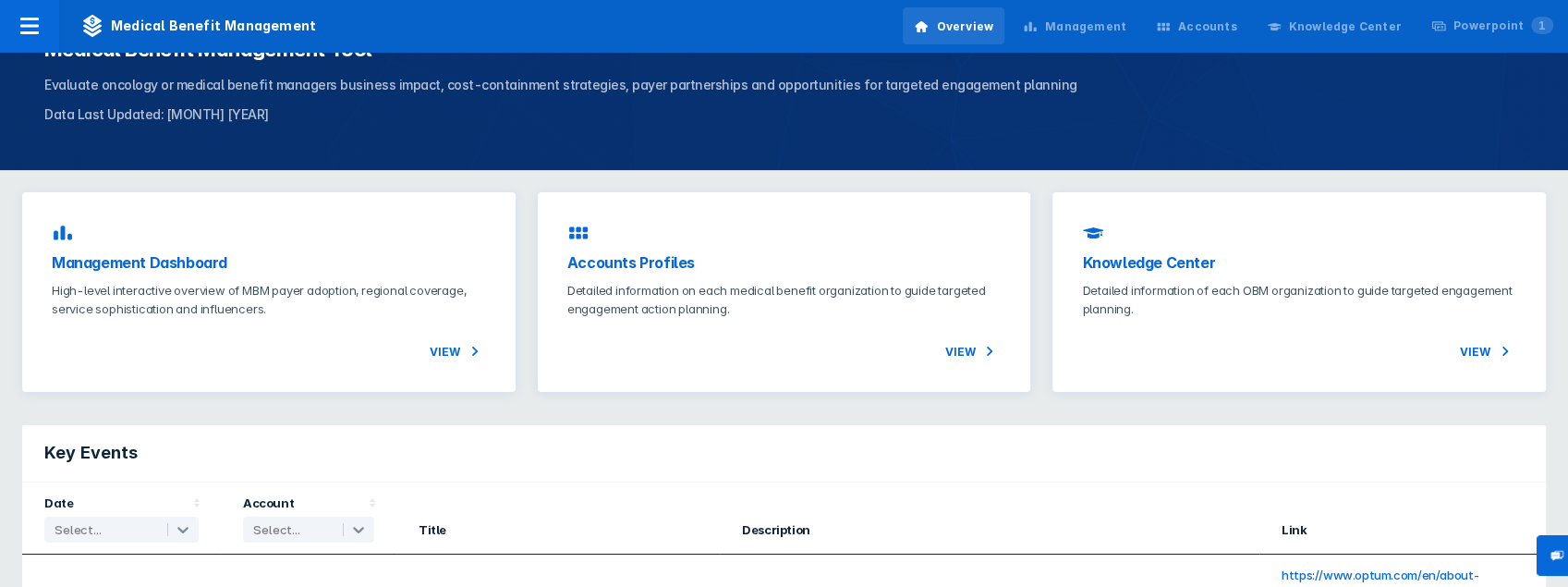 scroll, scrollTop: 123, scrollLeft: 0, axis: vertical 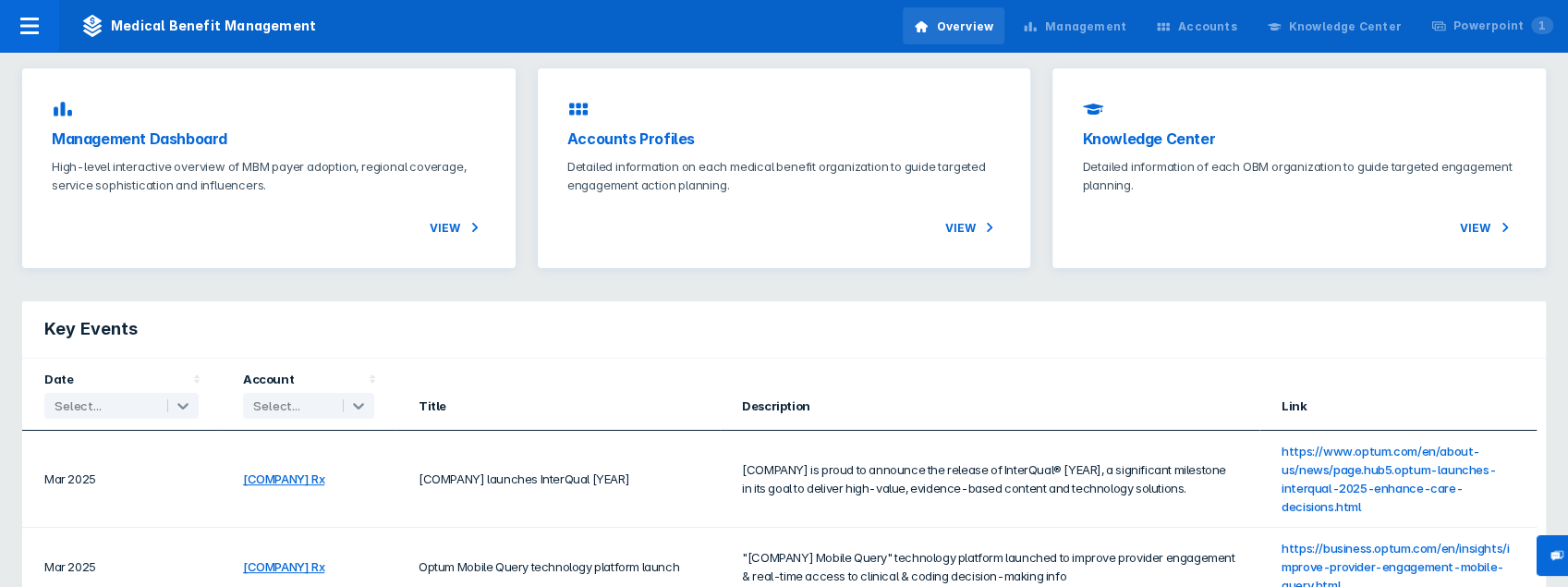 drag, startPoint x: 479, startPoint y: 222, endPoint x: 97, endPoint y: 322, distance: 394.87213 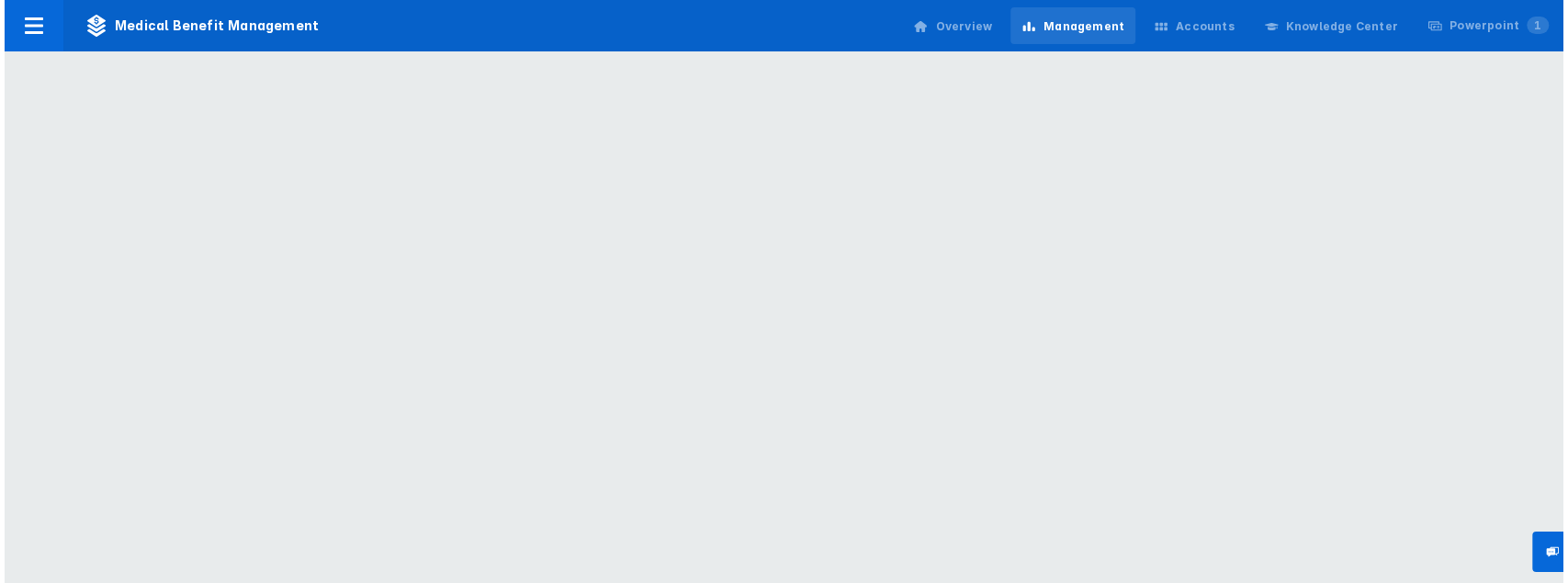 scroll, scrollTop: 0, scrollLeft: 0, axis: both 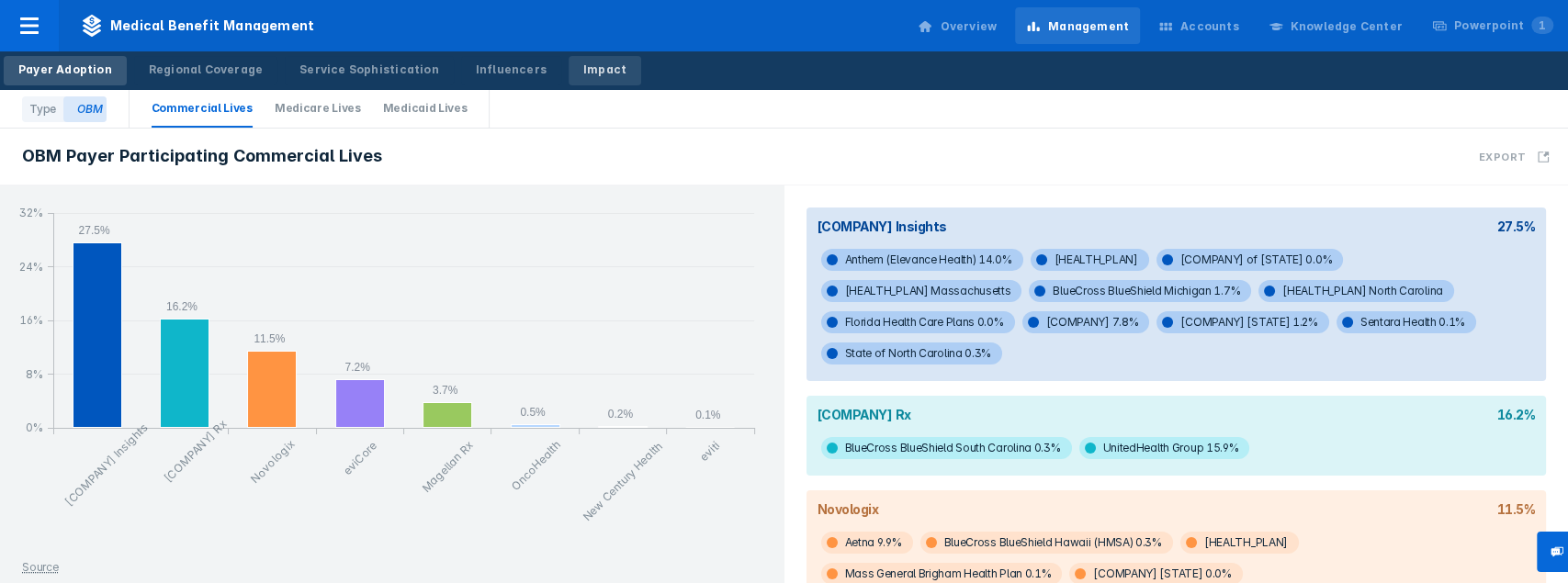 click on "Impact" at bounding box center (604, 70) 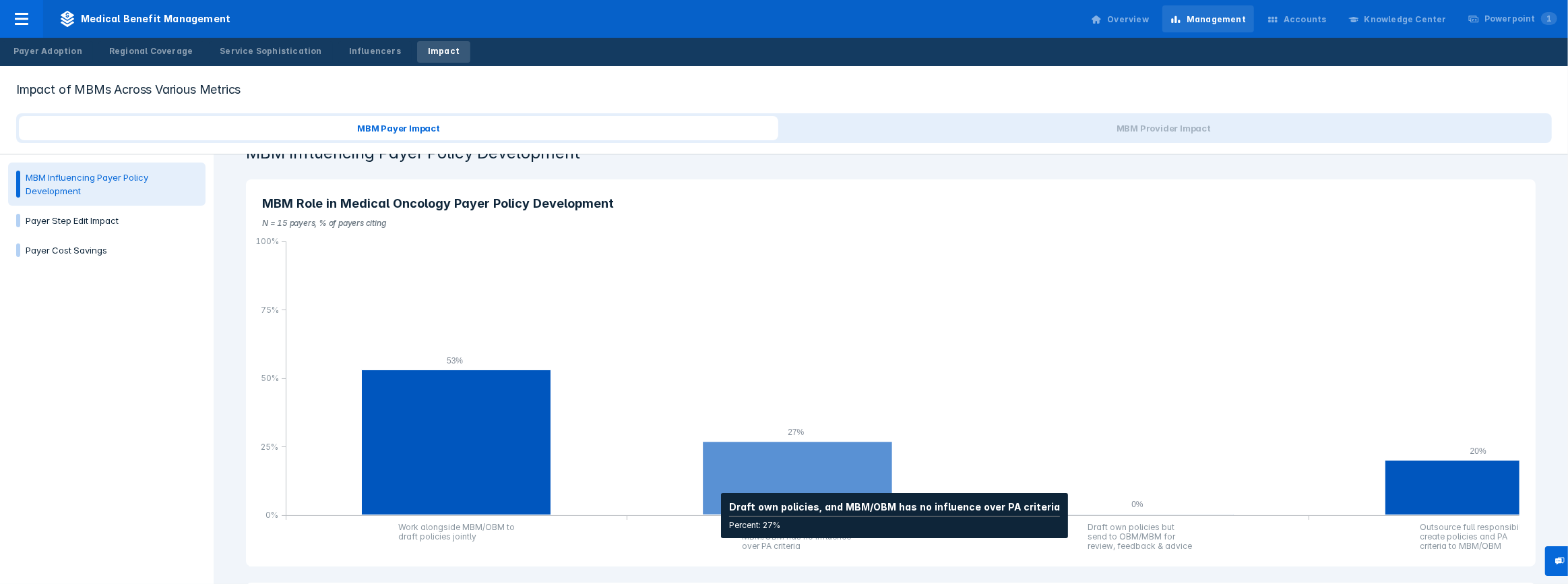 scroll, scrollTop: 45, scrollLeft: 0, axis: vertical 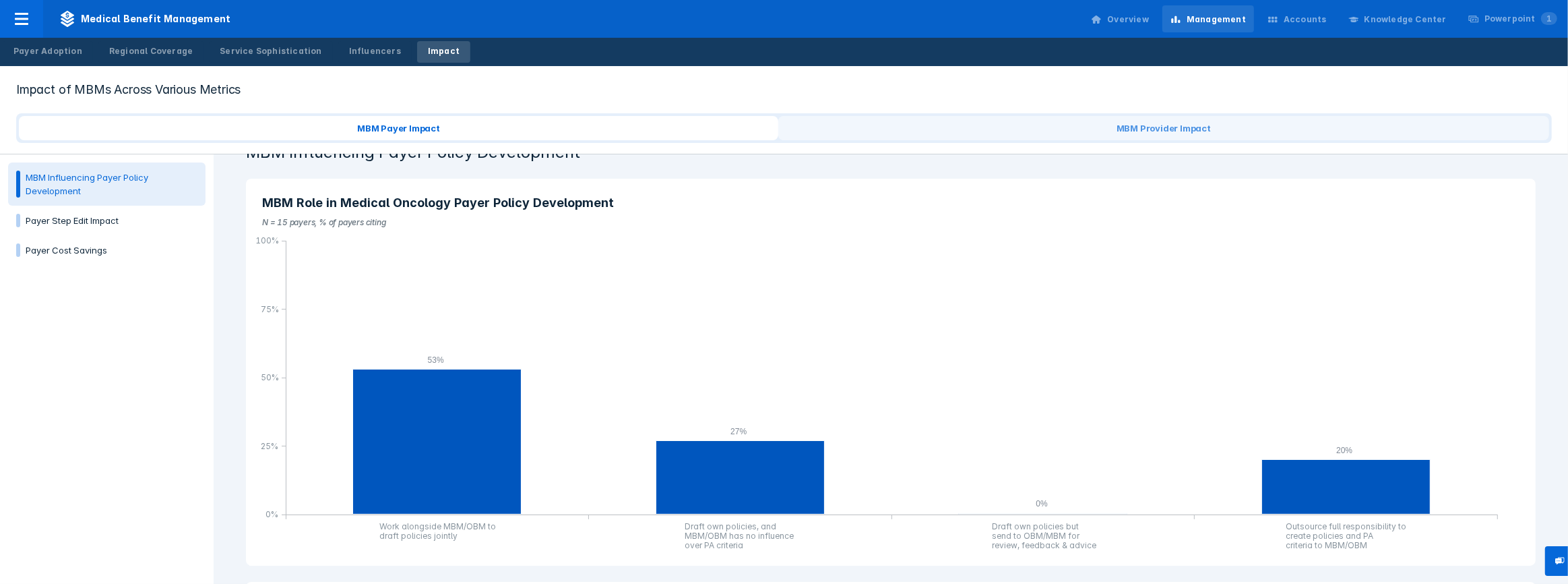 click on "MBM Provider Impact" at bounding box center [1164, 128] 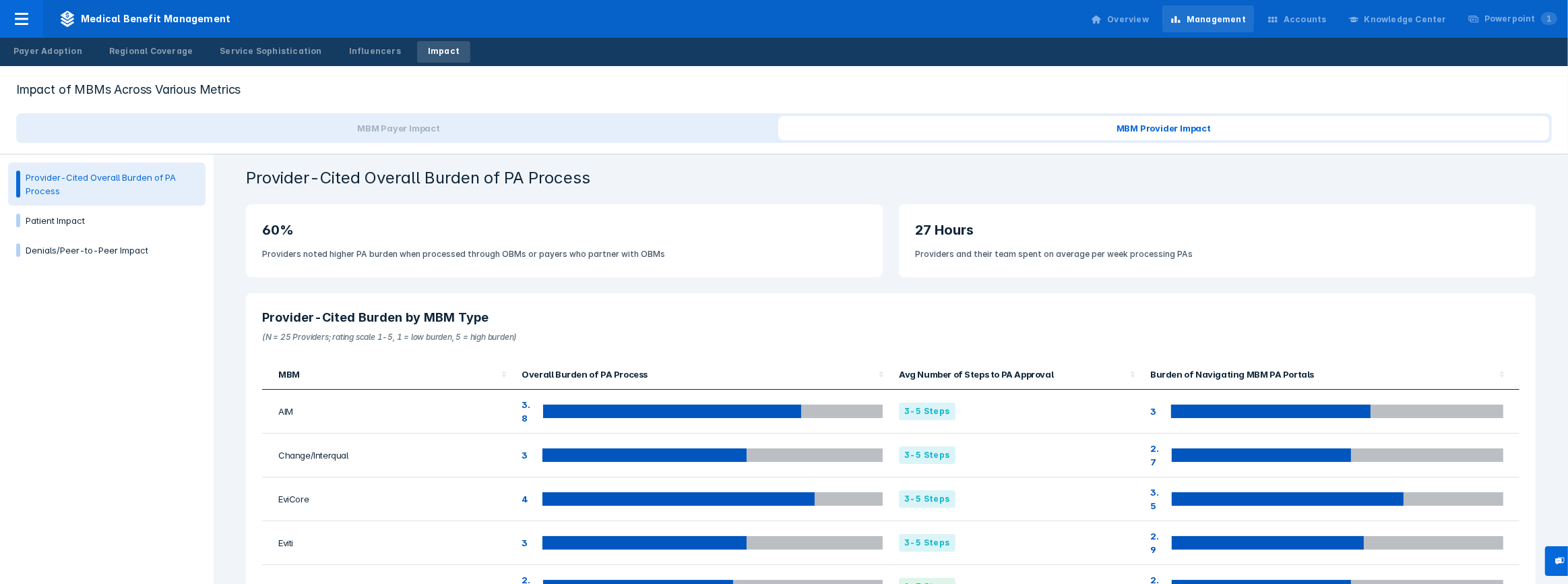 scroll, scrollTop: 0, scrollLeft: 0, axis: both 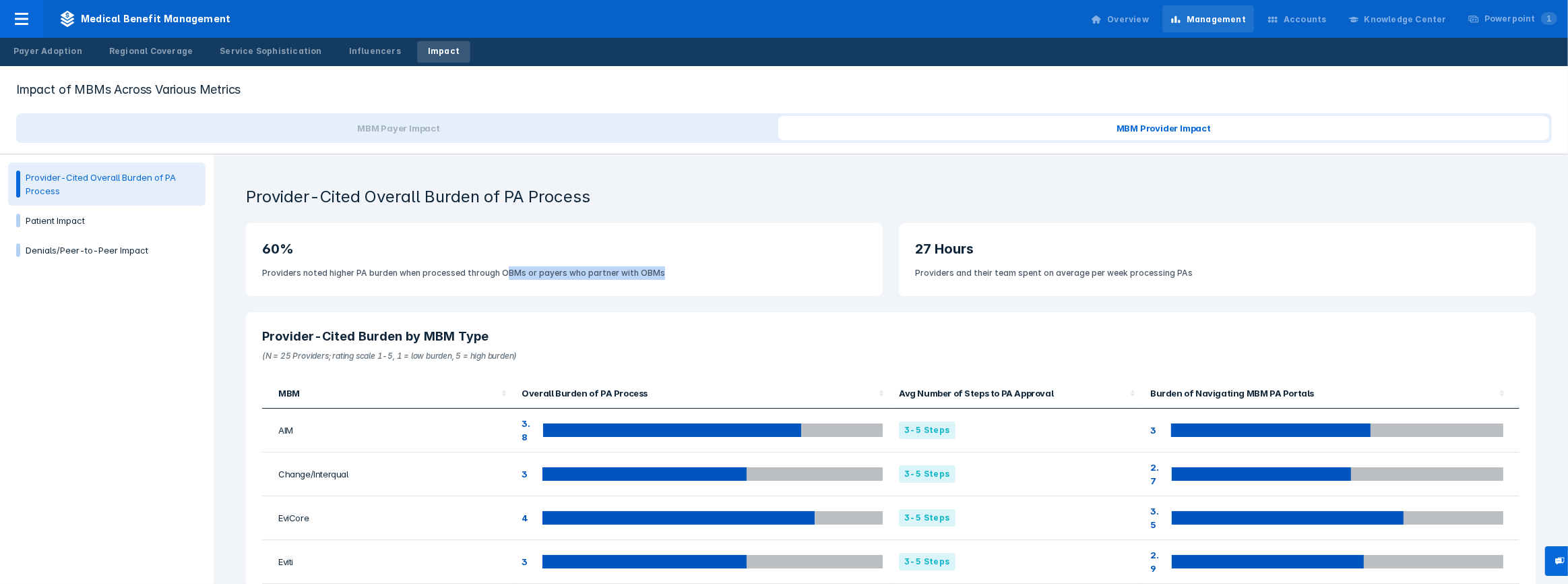 drag, startPoint x: 499, startPoint y: 270, endPoint x: 680, endPoint y: 269, distance: 181.00276 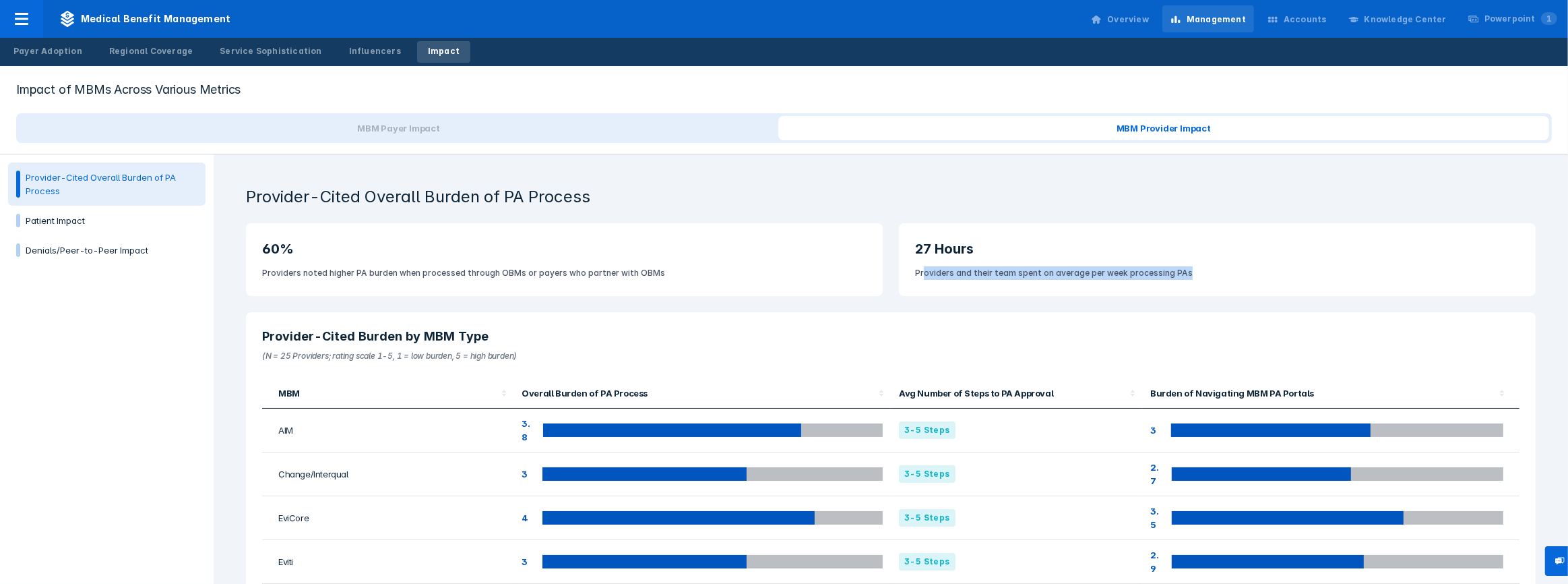 drag, startPoint x: 919, startPoint y: 272, endPoint x: 1246, endPoint y: 278, distance: 327.055 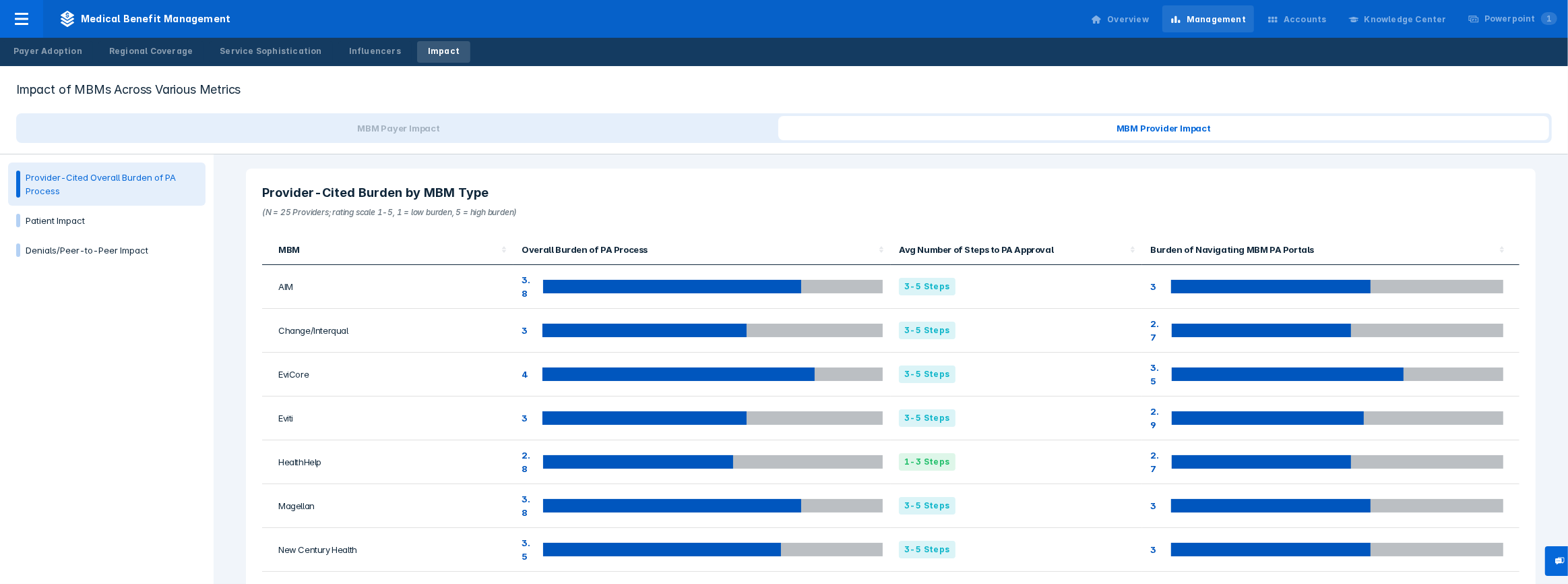 scroll, scrollTop: 122, scrollLeft: 0, axis: vertical 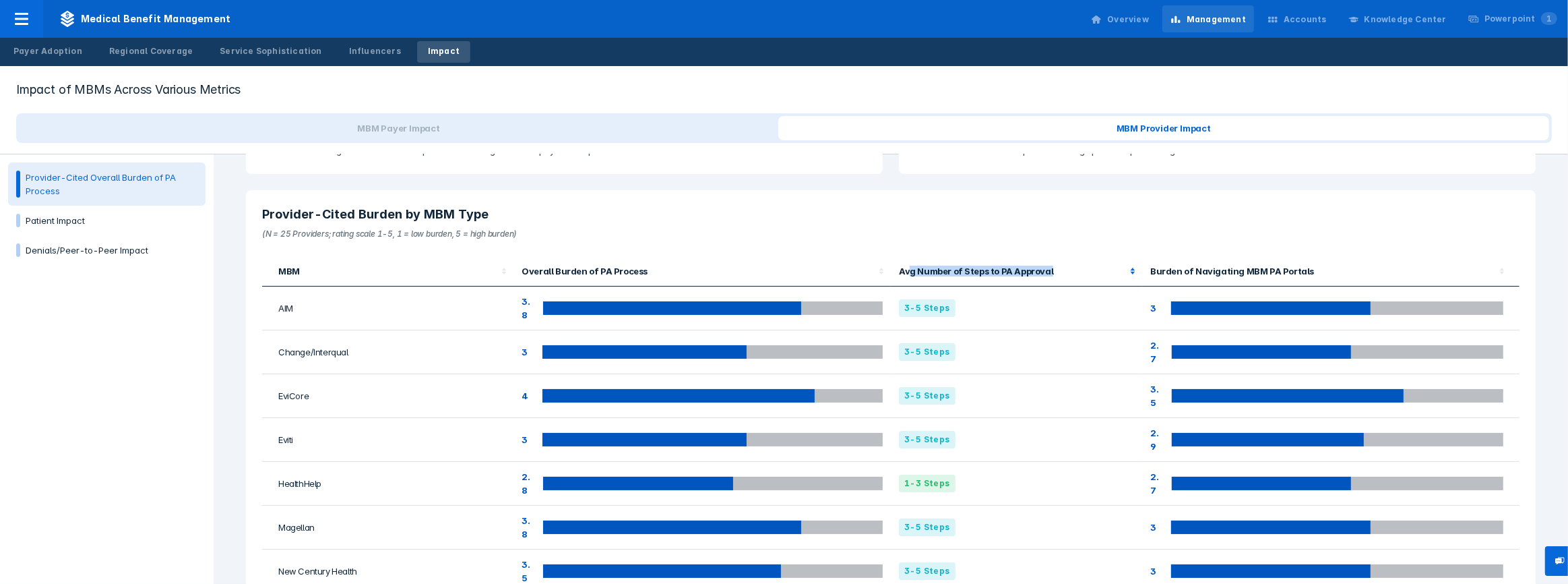 drag, startPoint x: 904, startPoint y: 268, endPoint x: 1048, endPoint y: 271, distance: 144.0312 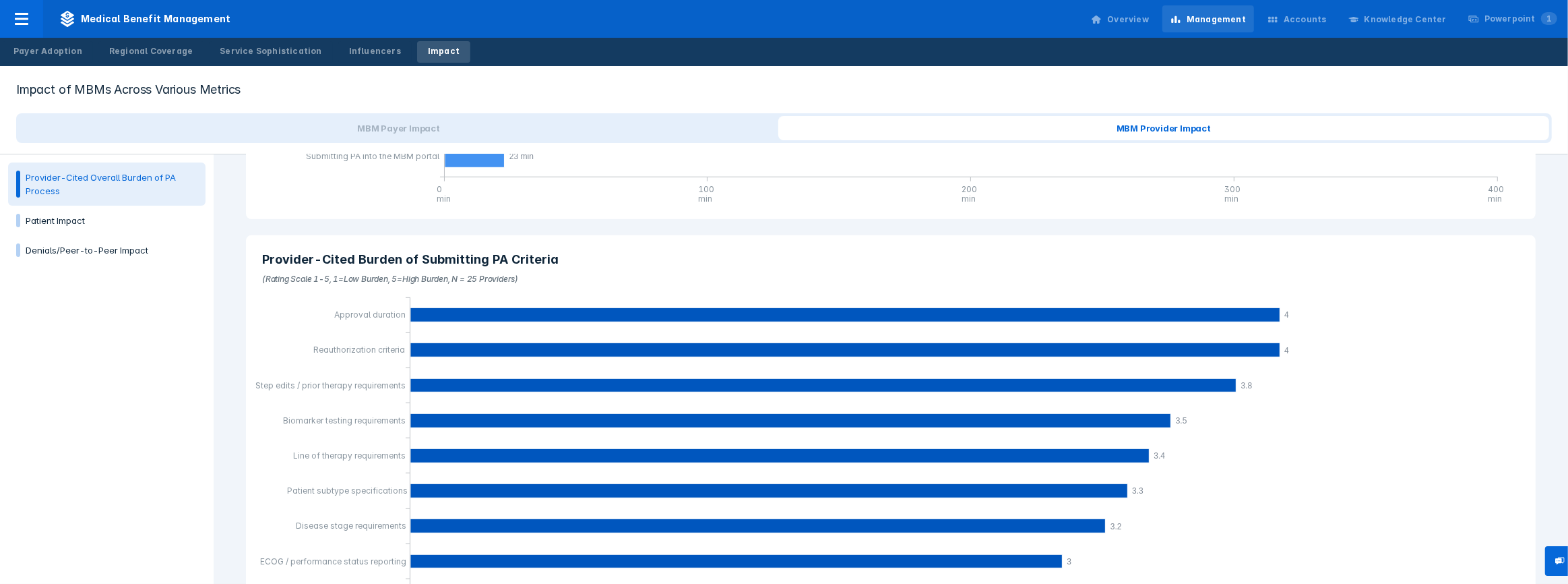 scroll, scrollTop: 981, scrollLeft: 0, axis: vertical 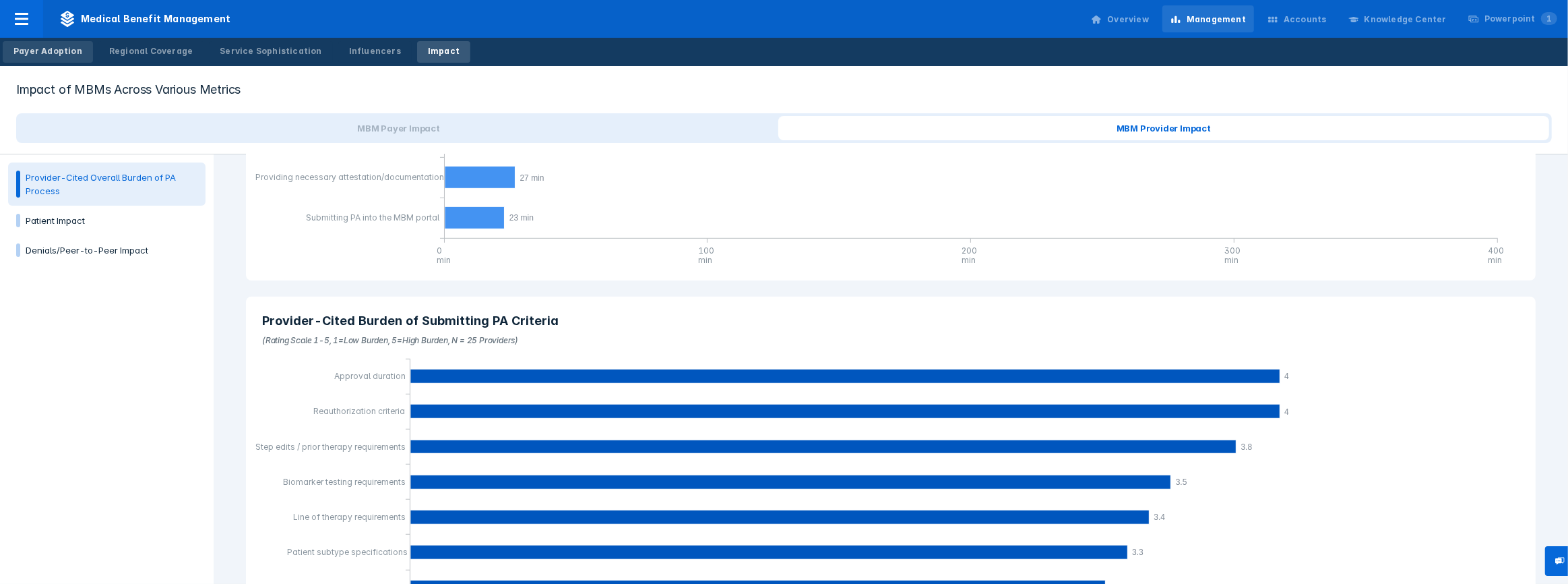 drag, startPoint x: 50, startPoint y: 53, endPoint x: 71, endPoint y: 48, distance: 21.587033 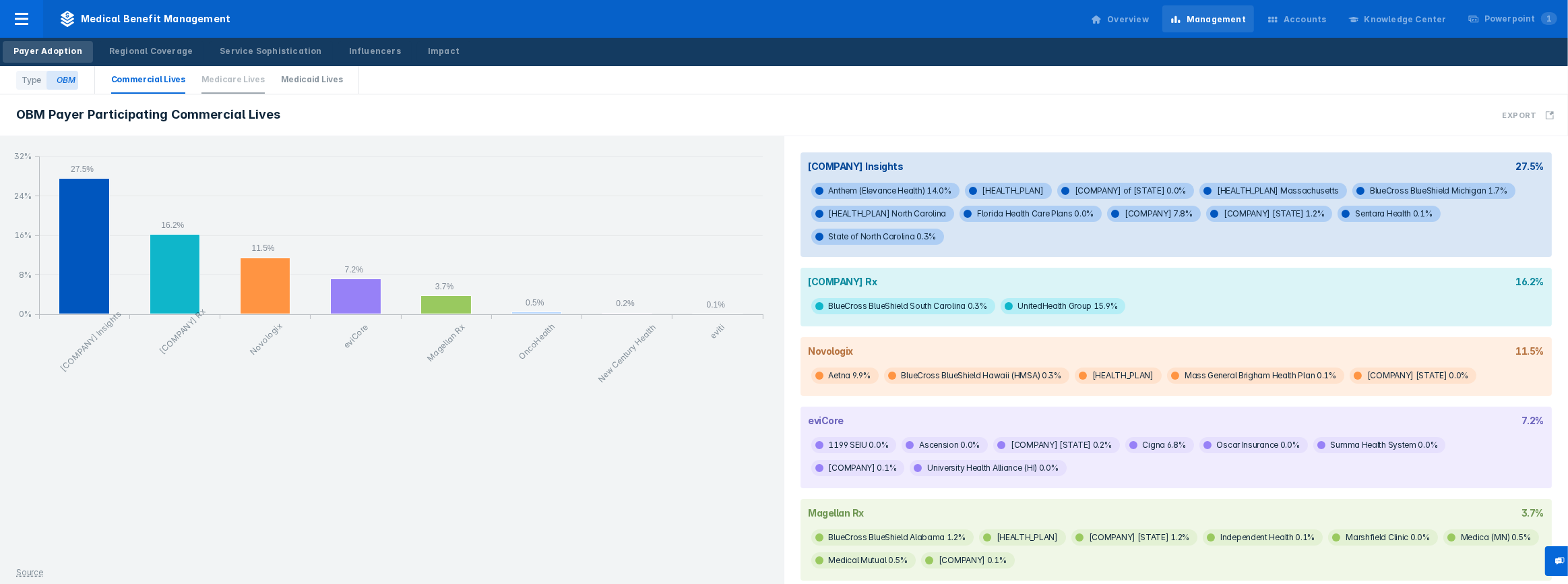 click on "Medicare Lives" at bounding box center (233, 80) 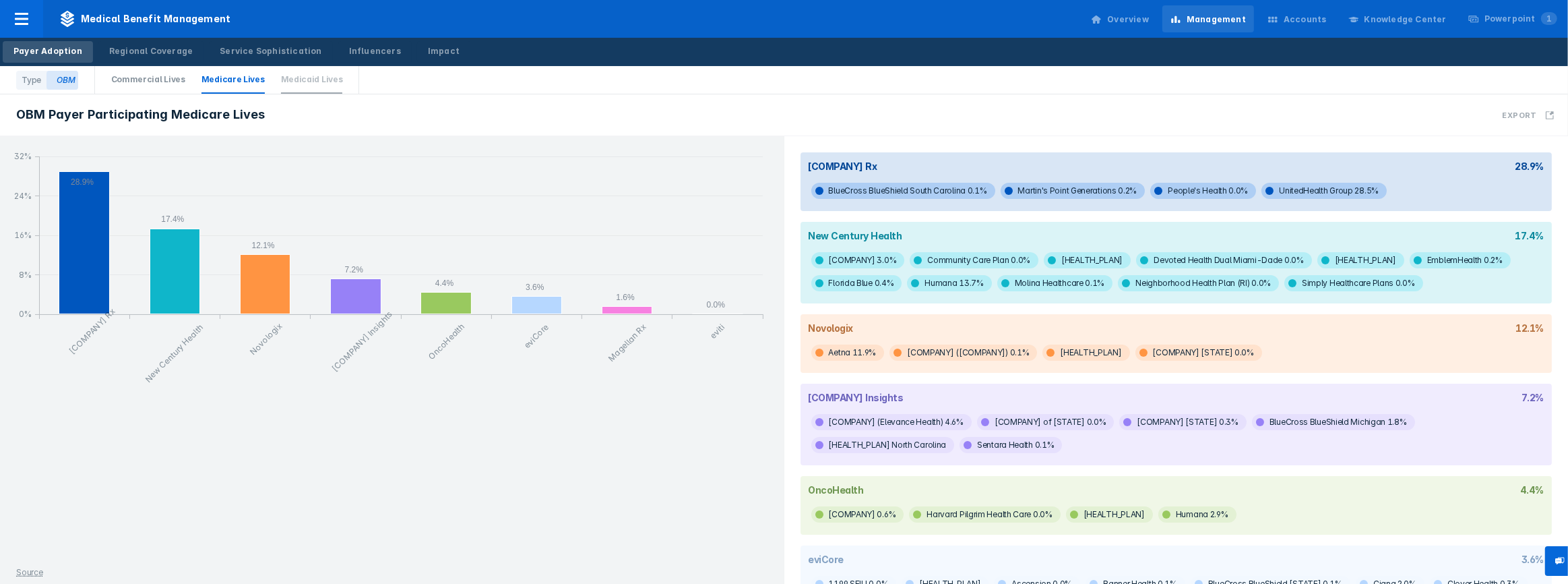 click on "Medicaid Lives" at bounding box center (312, 80) 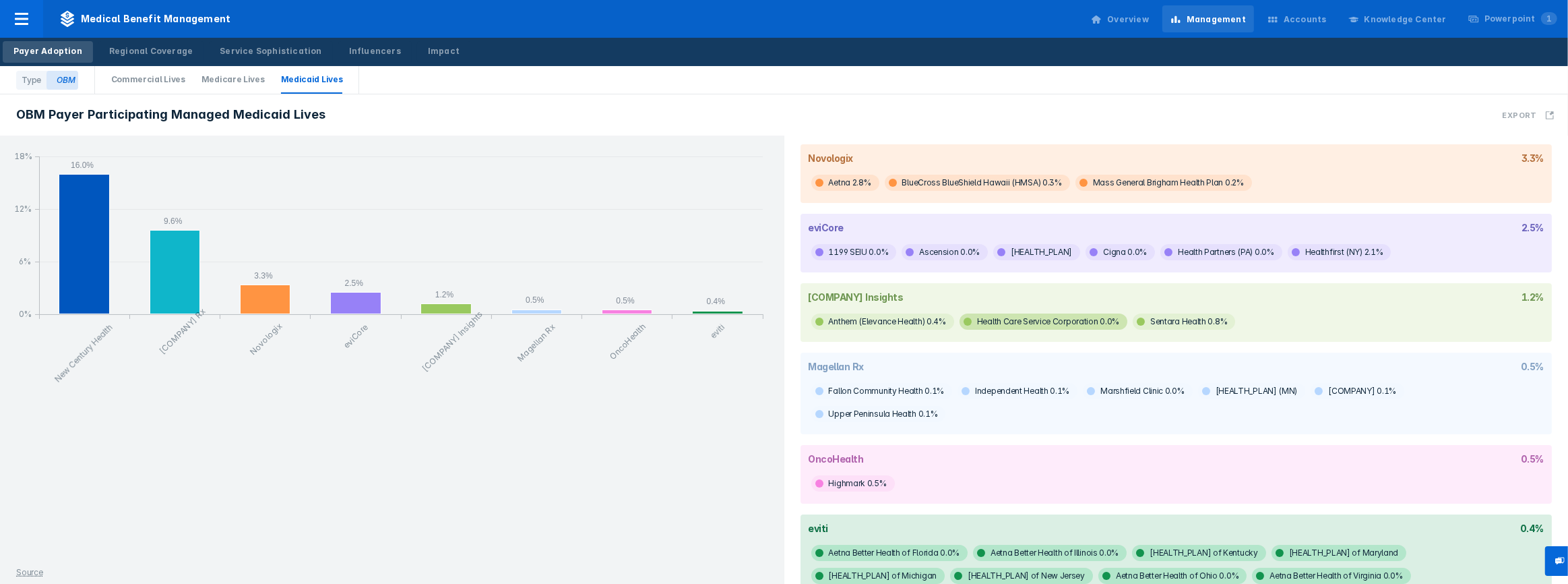 scroll, scrollTop: 180, scrollLeft: 0, axis: vertical 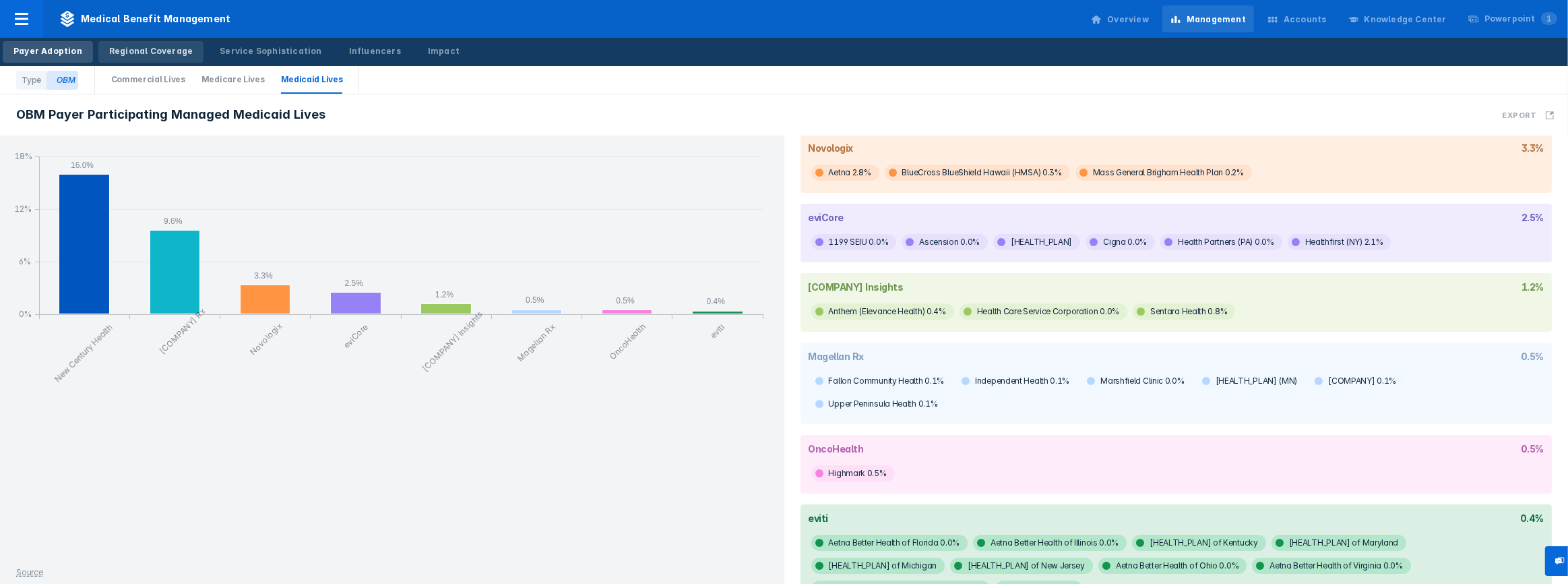 click on "Regional Coverage" at bounding box center [151, 51] 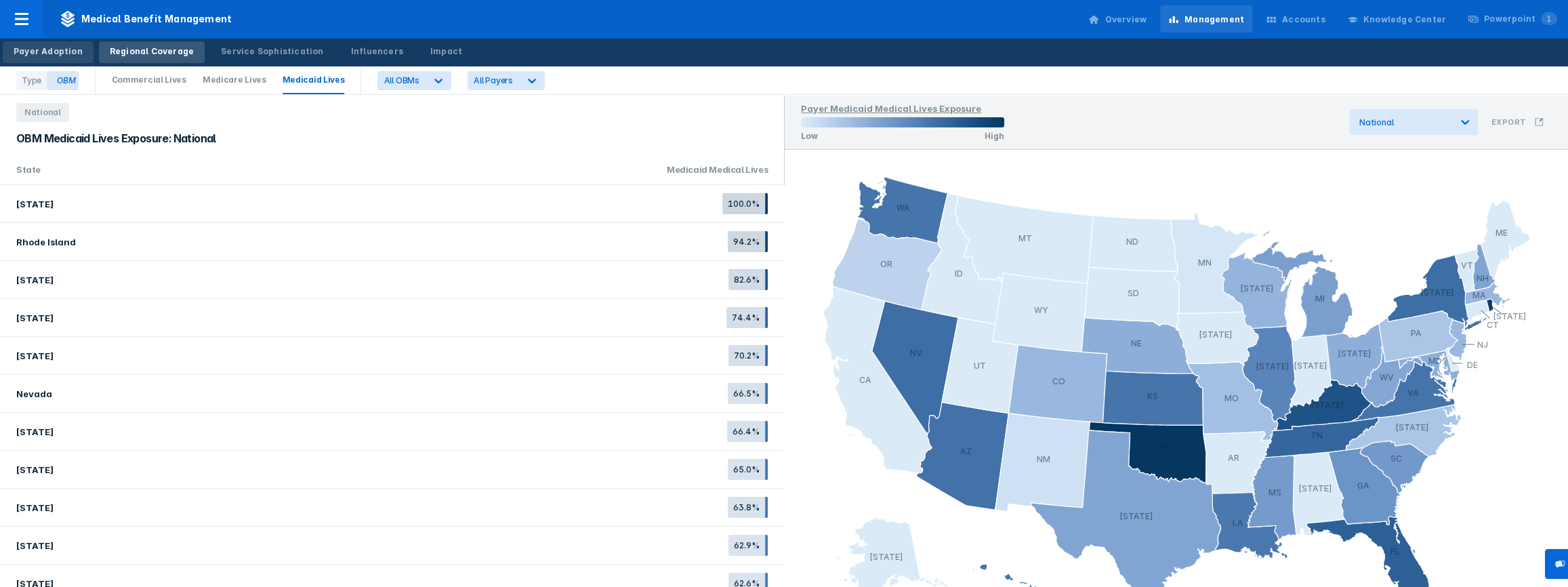 click on "Payer Adoption" at bounding box center [48, 52] 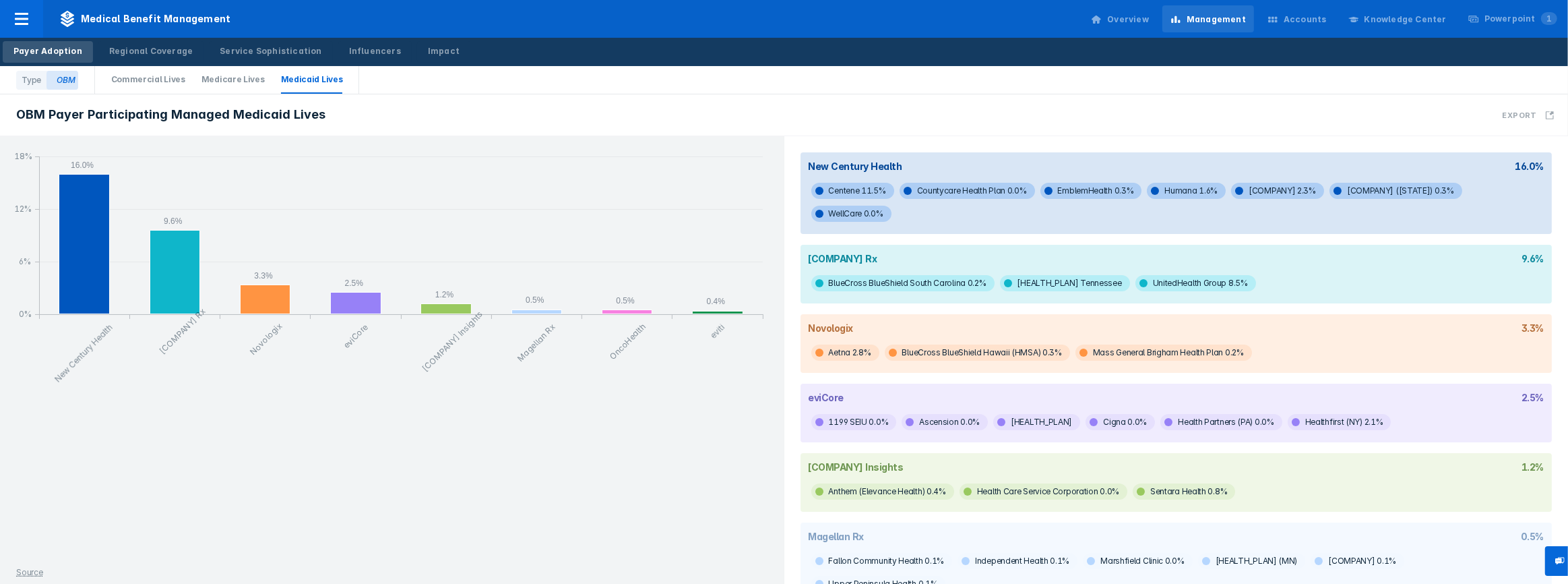 drag, startPoint x: 169, startPoint y: 84, endPoint x: 181, endPoint y: 89, distance: 13 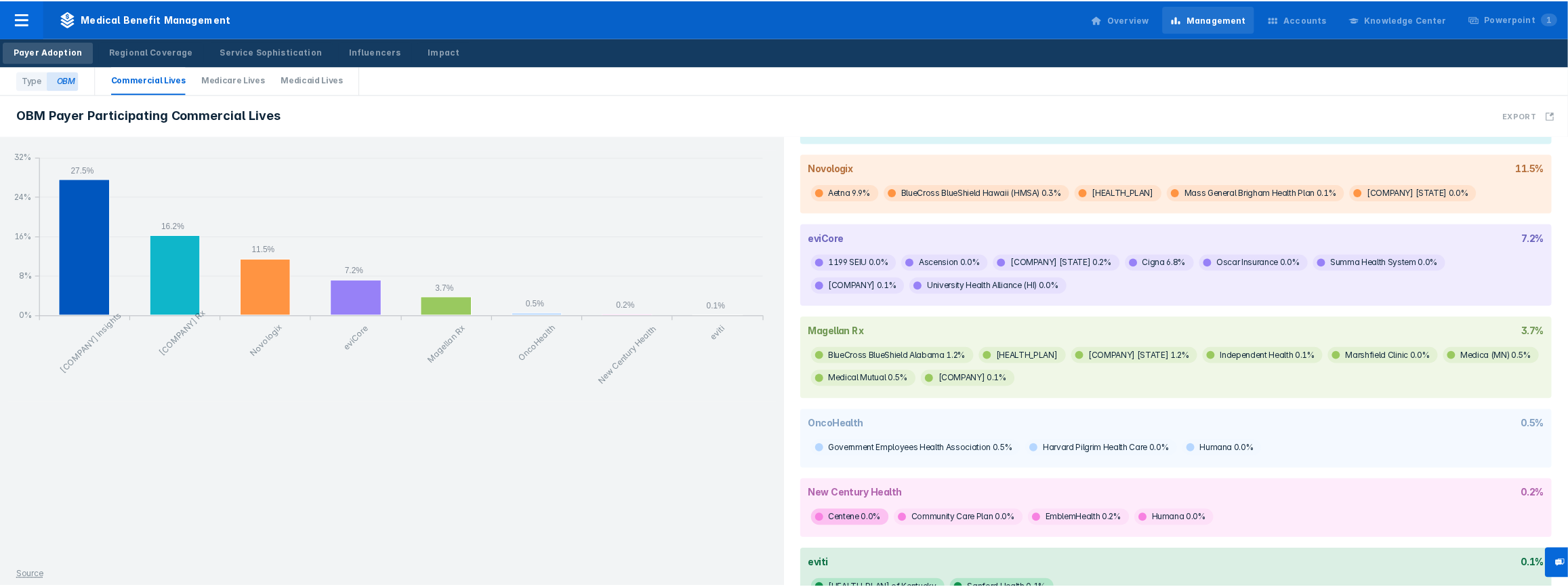 scroll, scrollTop: 204, scrollLeft: 0, axis: vertical 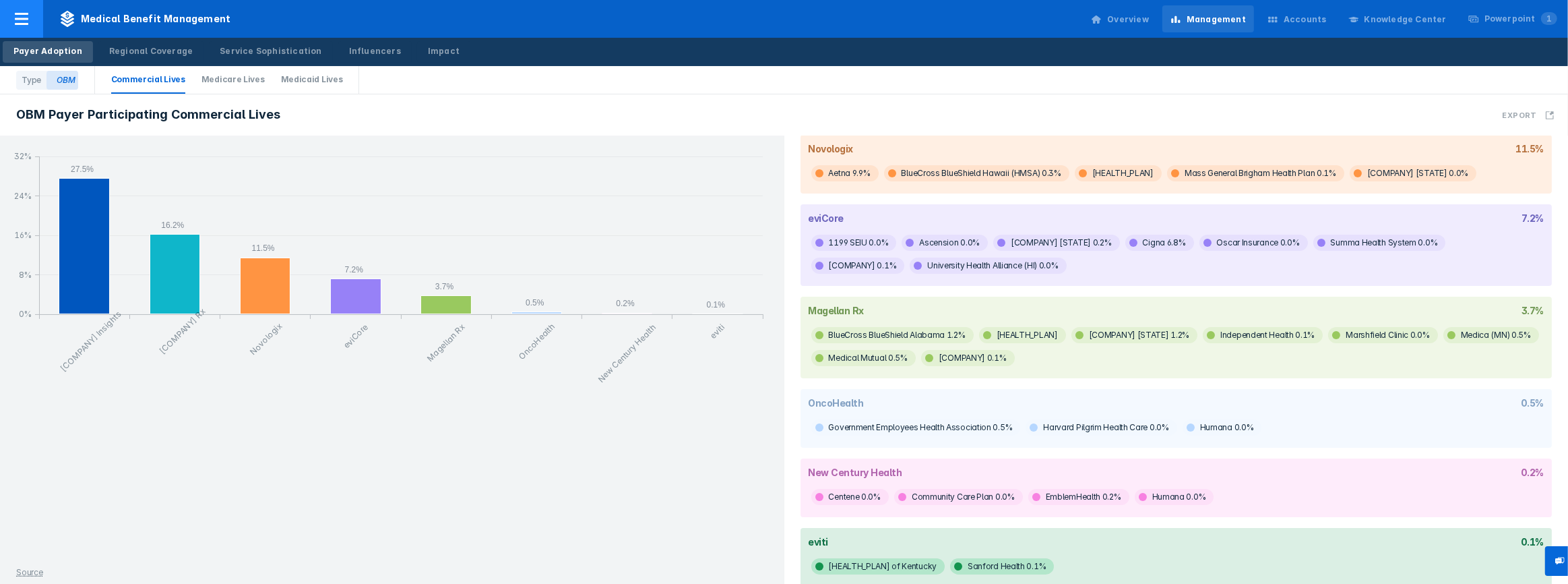 click at bounding box center [22, 19] 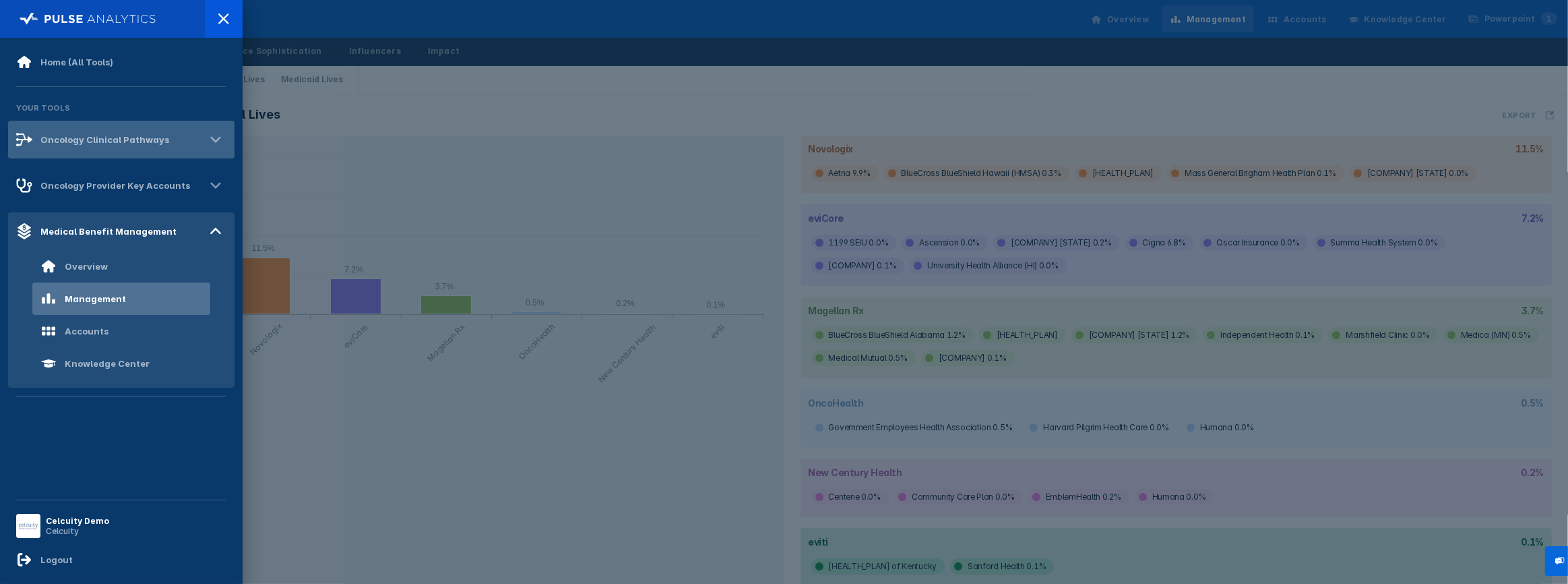 click on "Oncology Clinical Pathways" at bounding box center [92, 140] 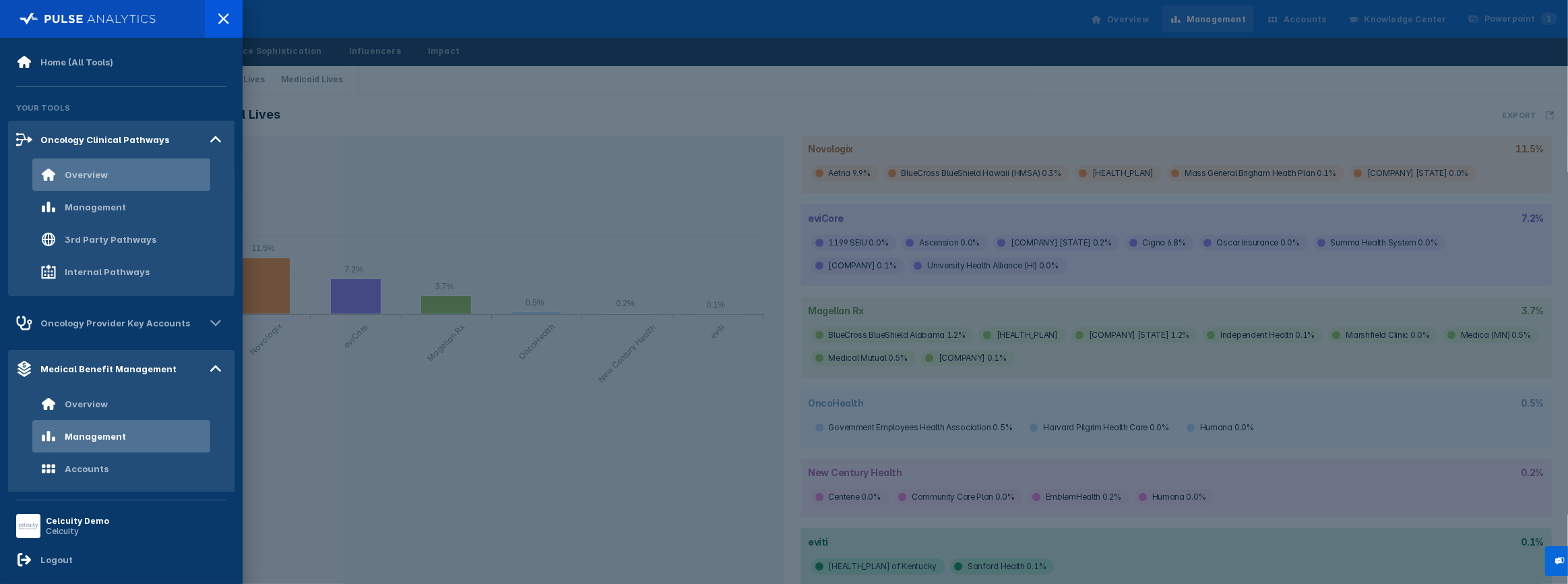 click on "Overview" at bounding box center [121, 175] 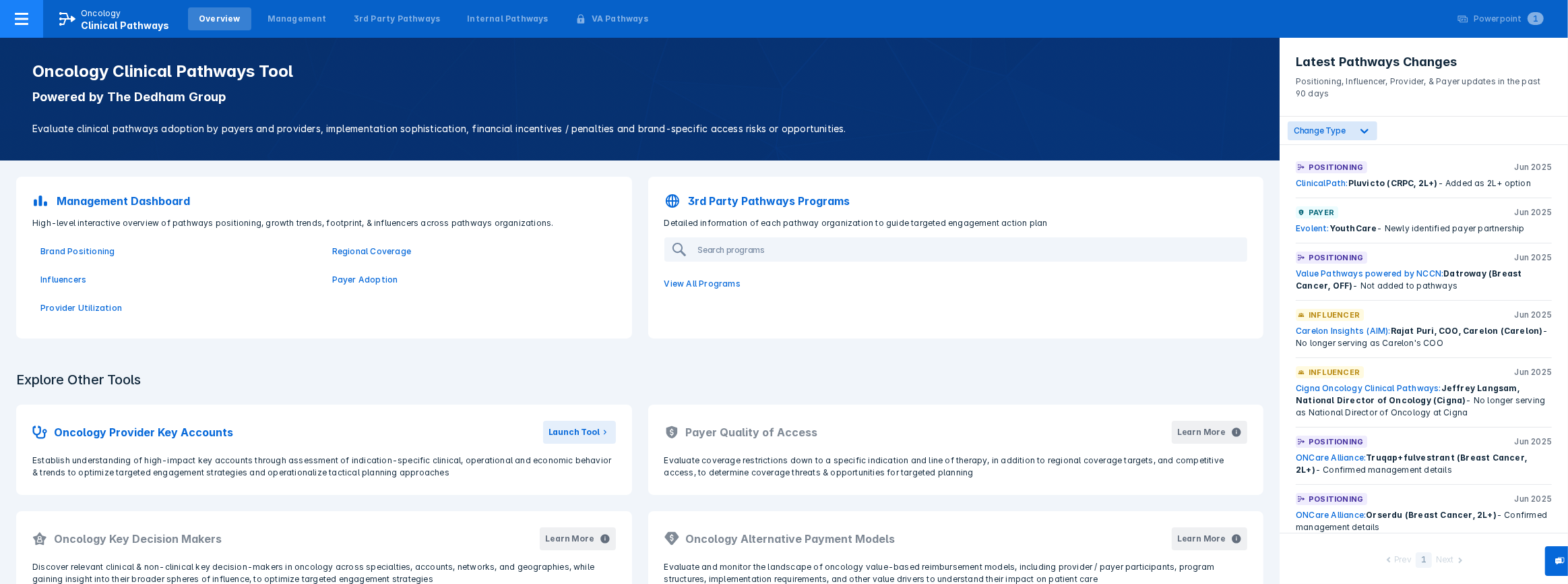 click on "Clinical Pathways" at bounding box center [125, 25] 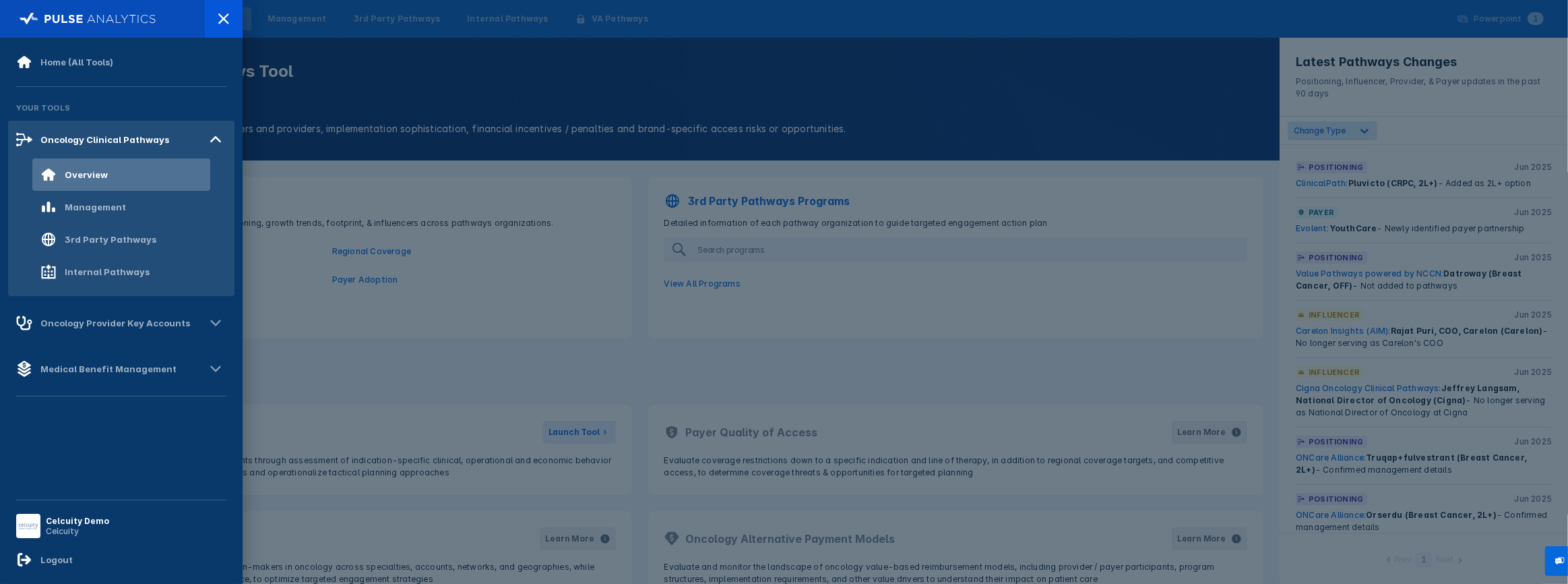 click at bounding box center (784, 292) 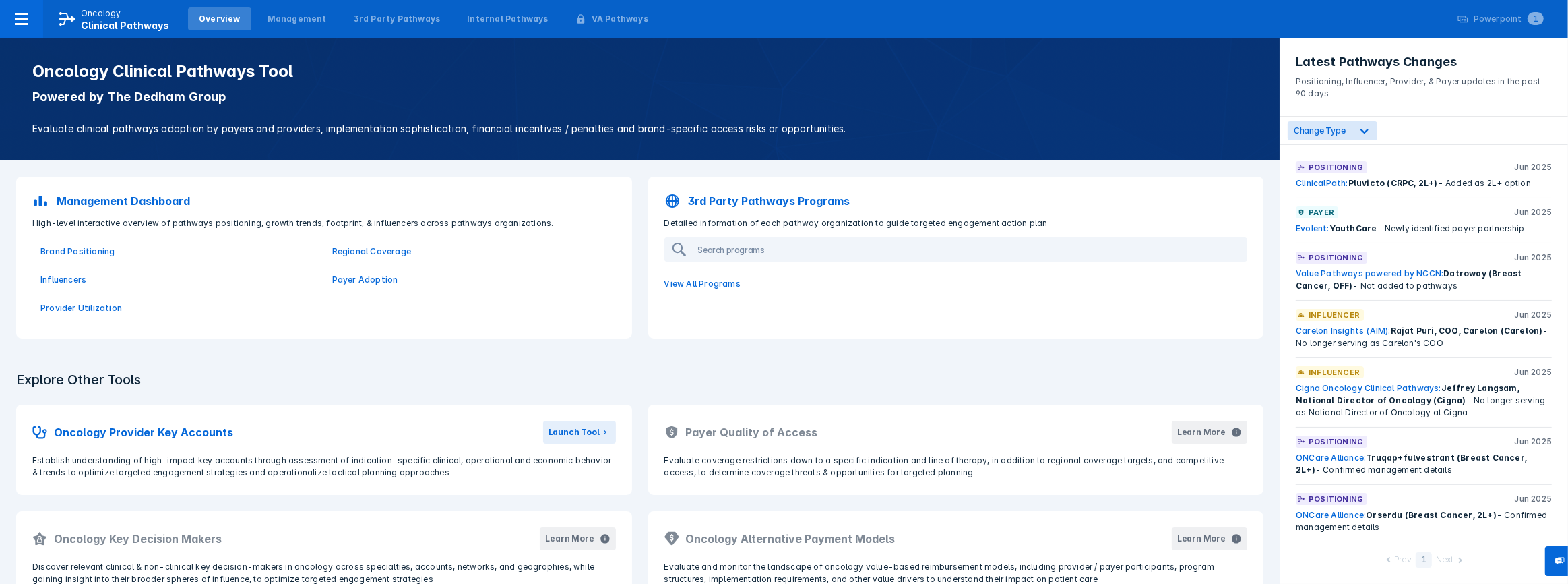 click on "3rd Party Pathways Programs Detailed information of each pathway organization to guide targeted engagement action plan View All Programs" at bounding box center [956, 258] 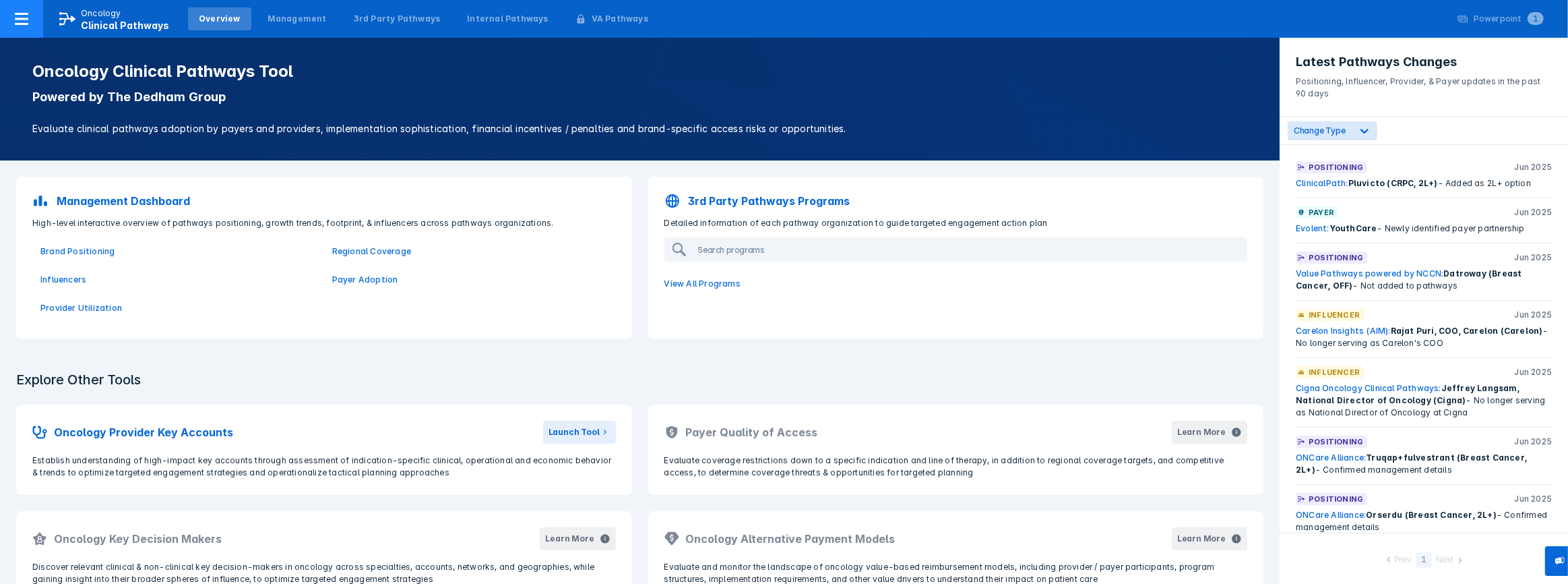 click at bounding box center [22, 19] 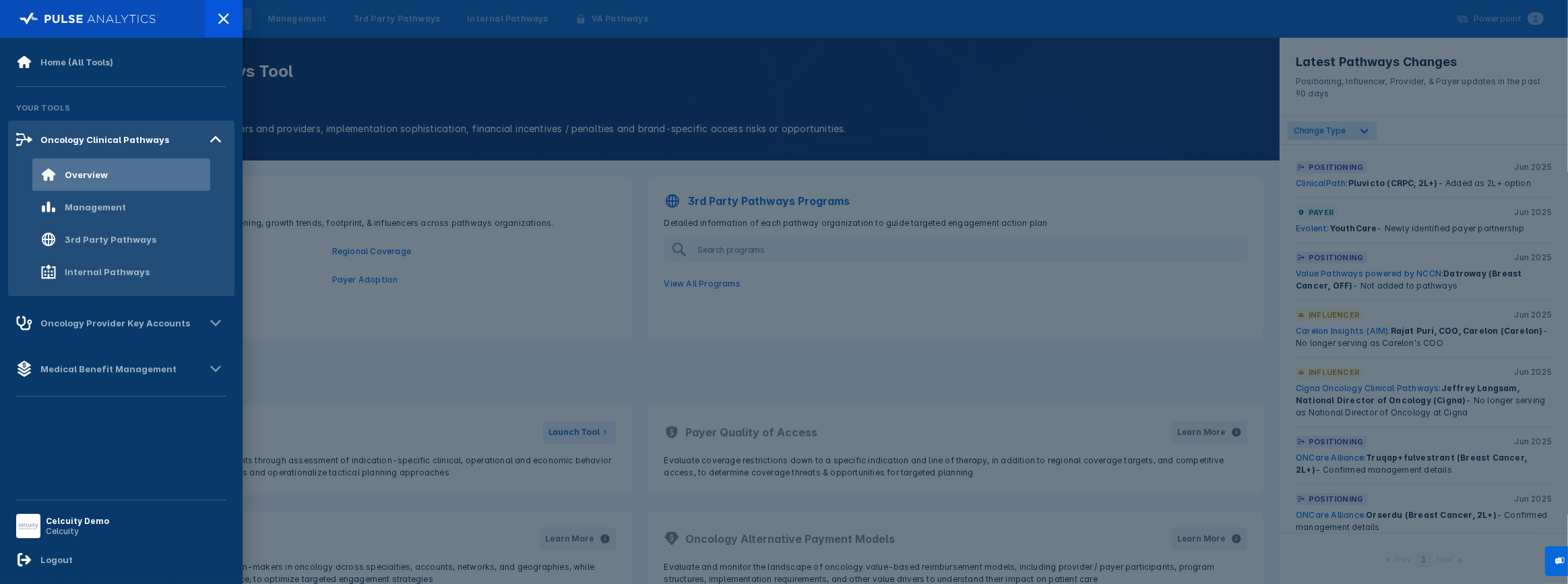 click at bounding box center (88, 19) 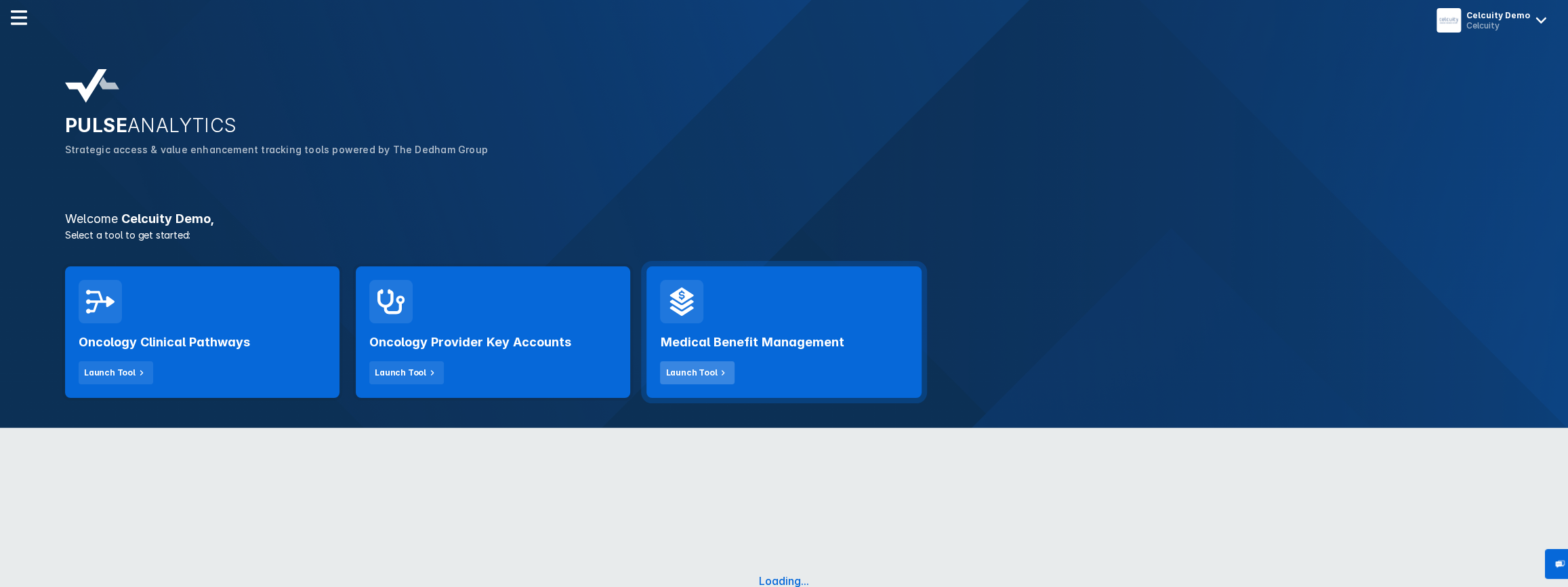click at bounding box center [723, 373] 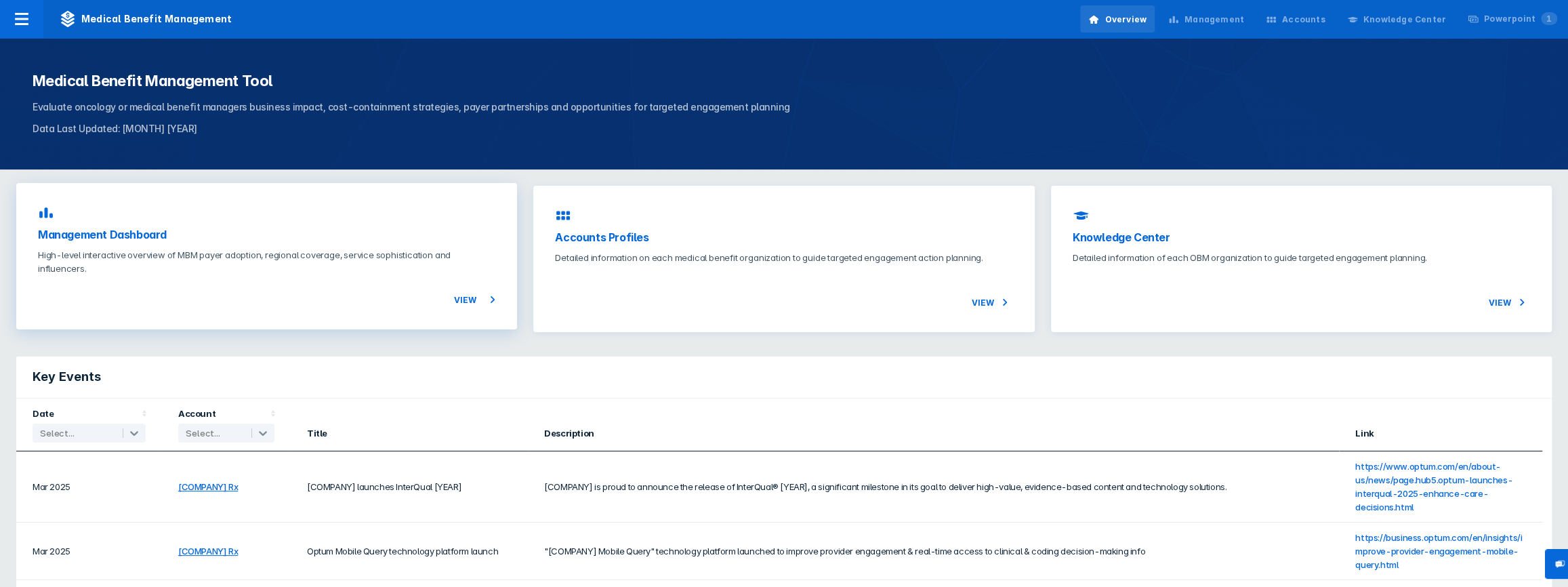 click on "Management Dashboard" at bounding box center [266, 235] 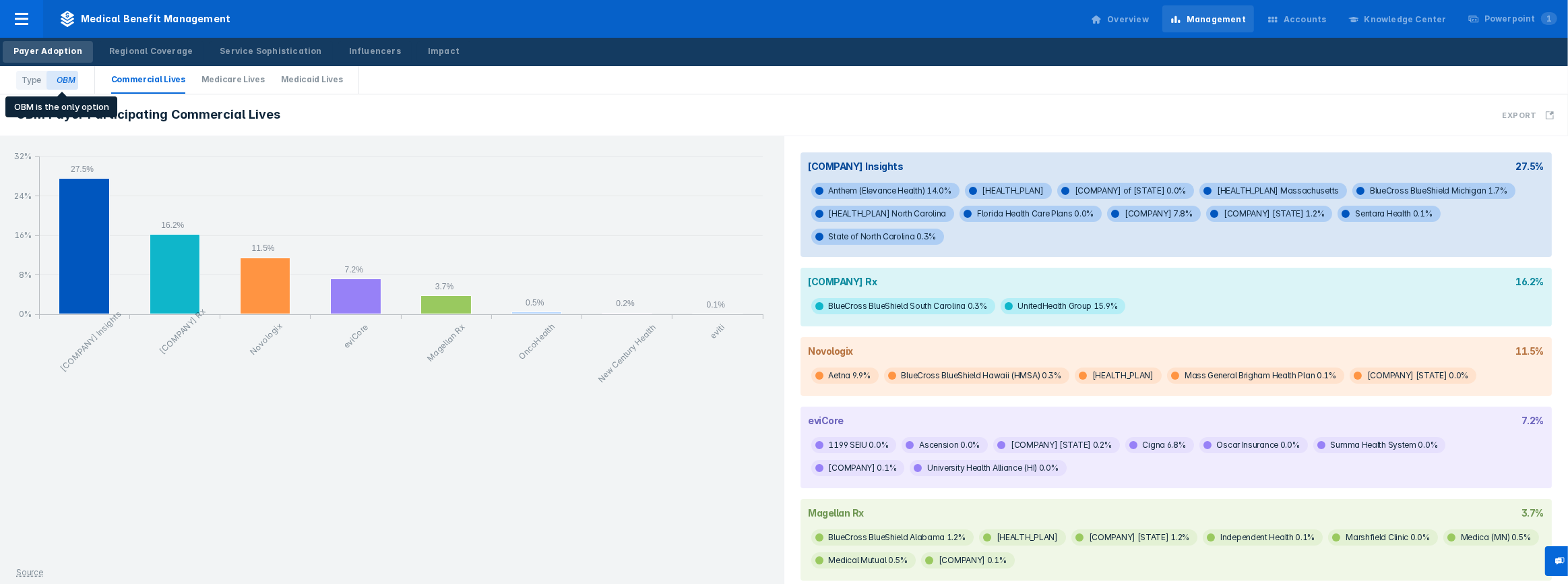 click on "OBM" at bounding box center [62, 80] 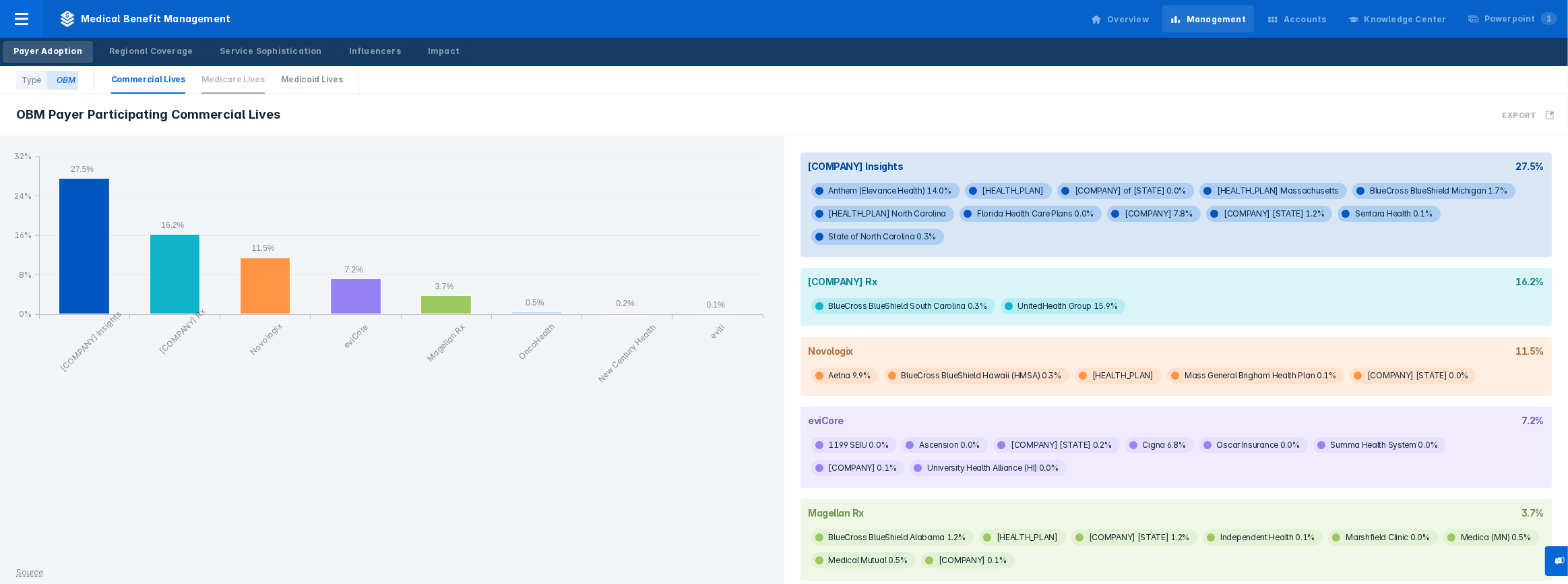 click on "Medicare Lives" at bounding box center (233, 80) 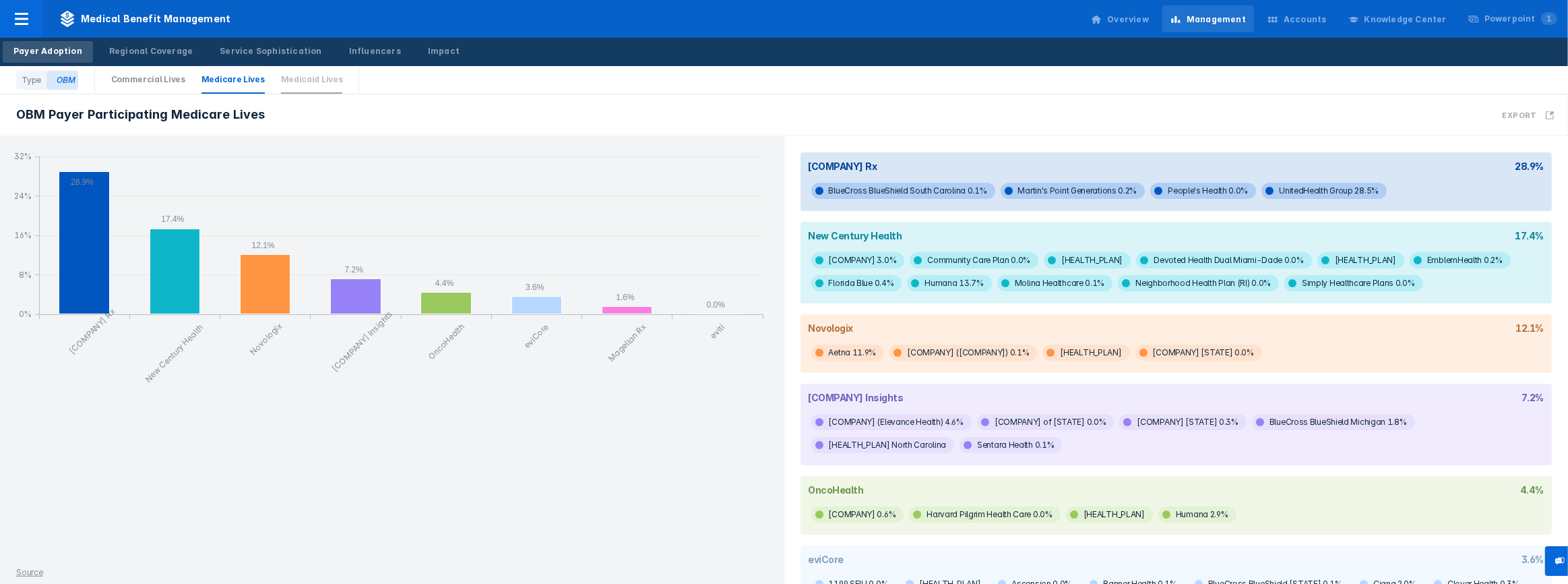 click on "Medicaid Lives" at bounding box center (312, 80) 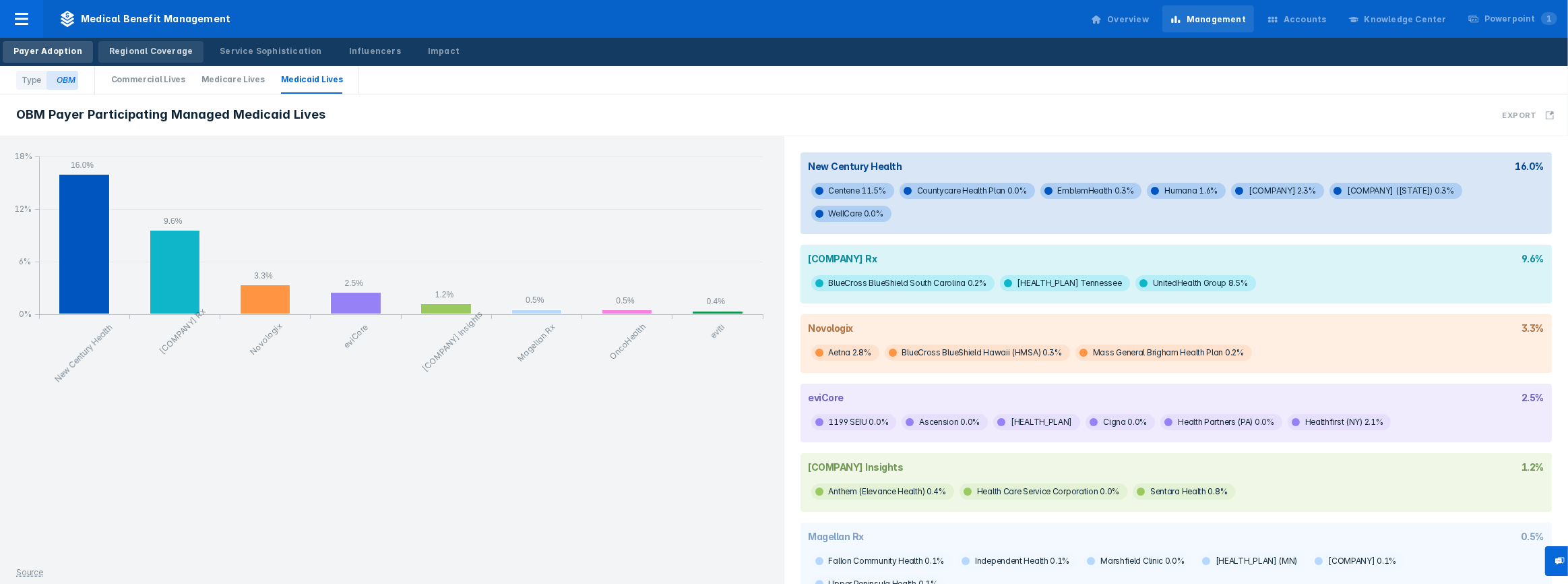 click on "Regional Coverage" at bounding box center [151, 51] 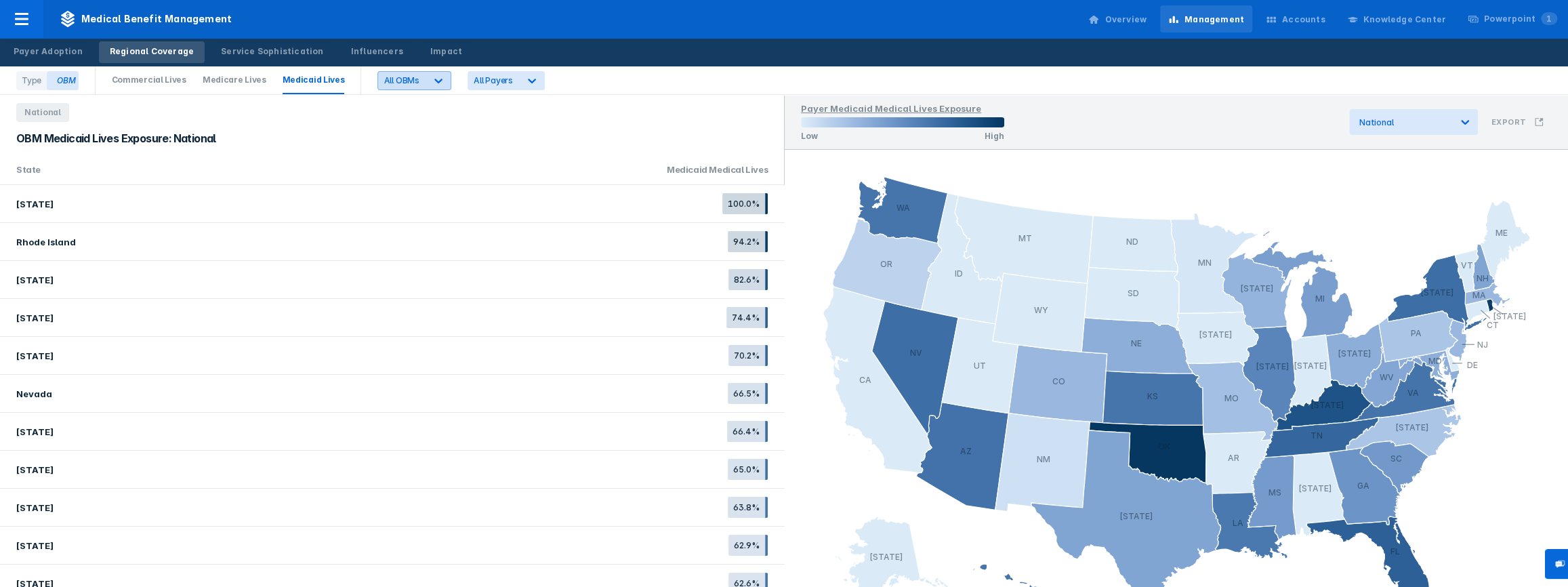 click on "All OBMs" at bounding box center [401, 80] 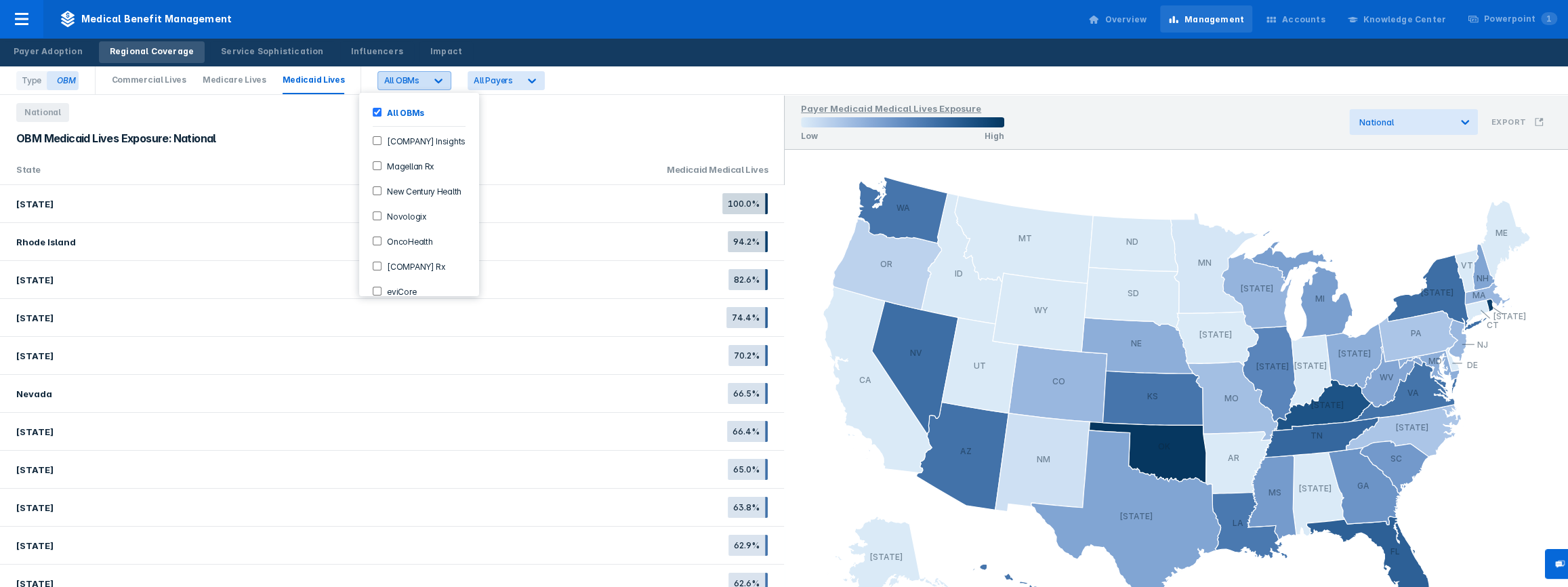 click on "All OBMs" at bounding box center [401, 80] 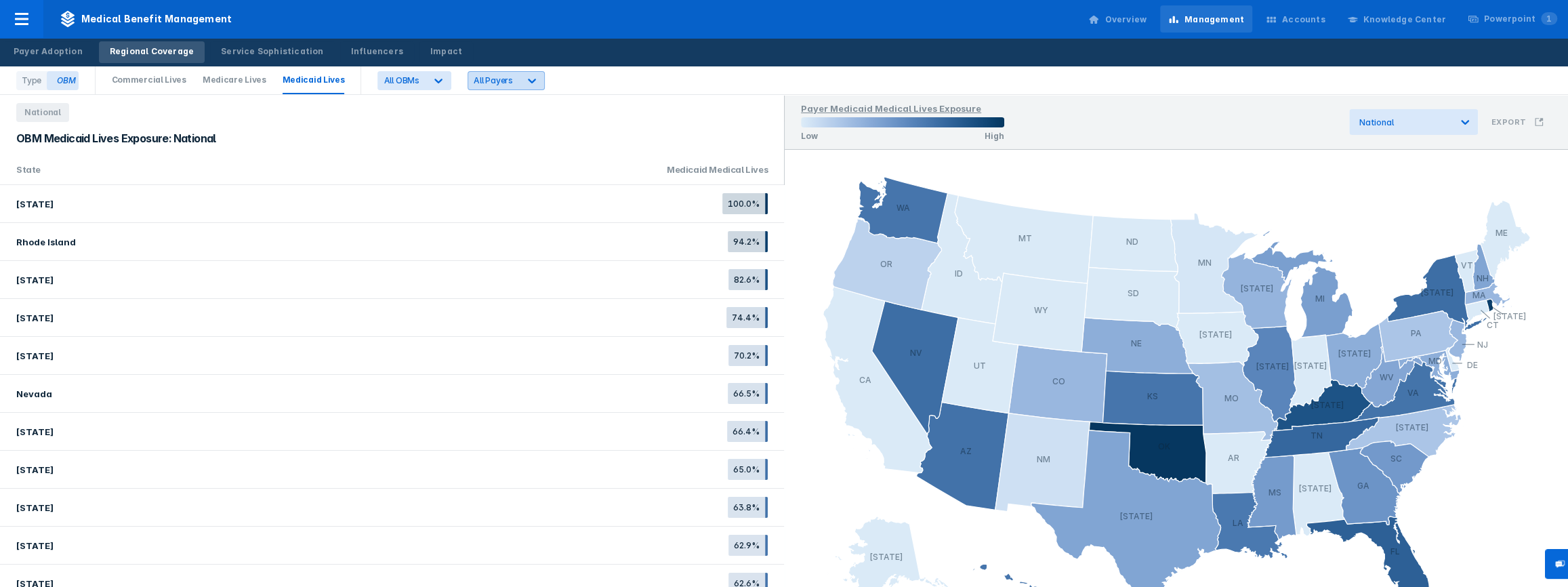click at bounding box center [438, 81] 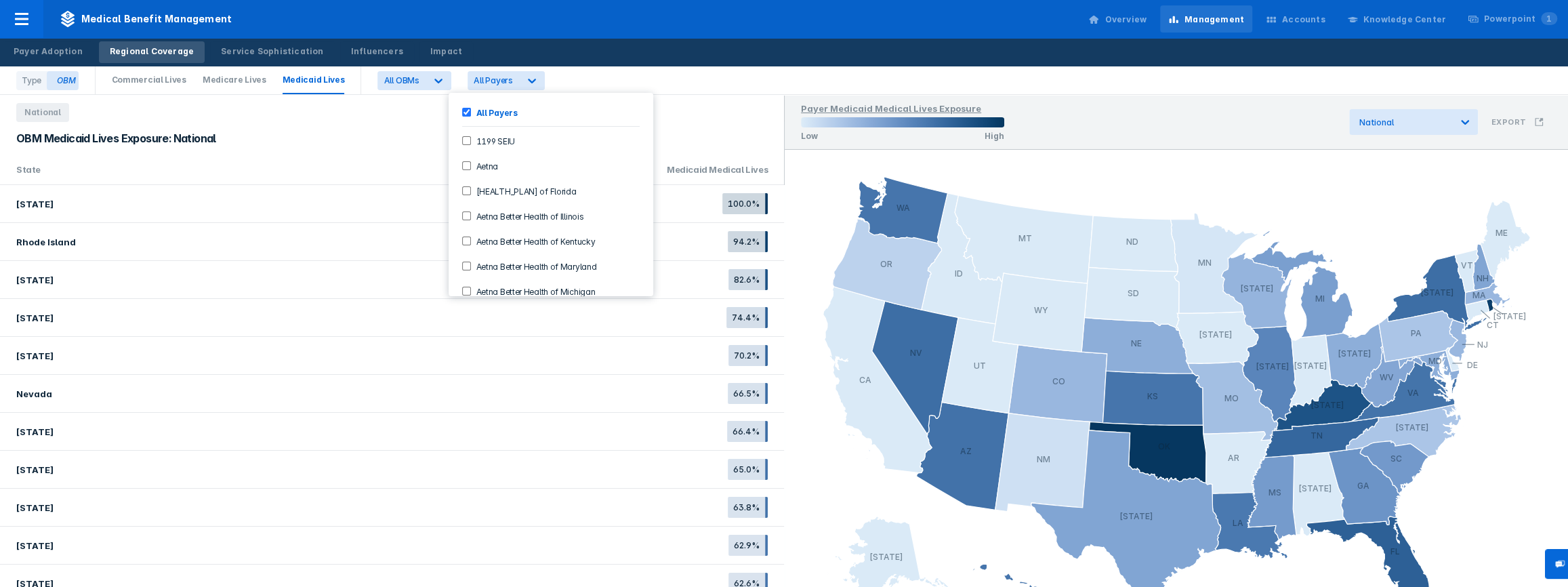 click on "National" at bounding box center [392, 108] 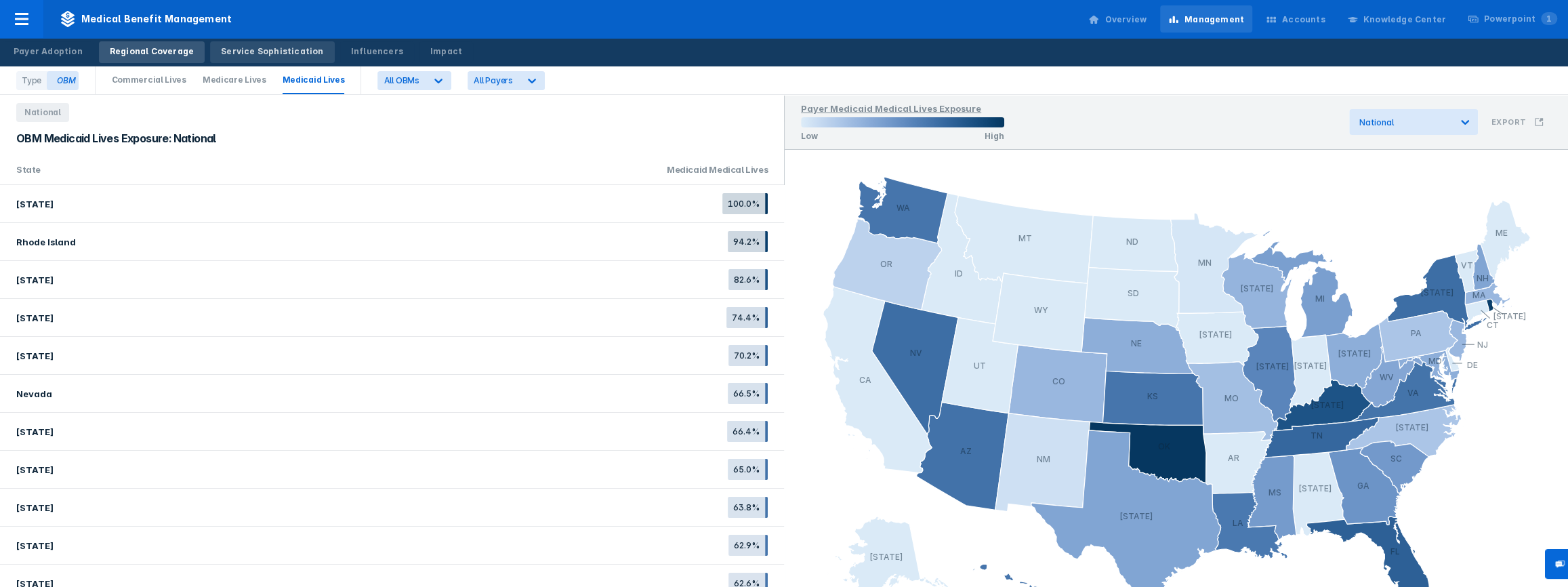 click on "Service Sophistication" at bounding box center [272, 52] 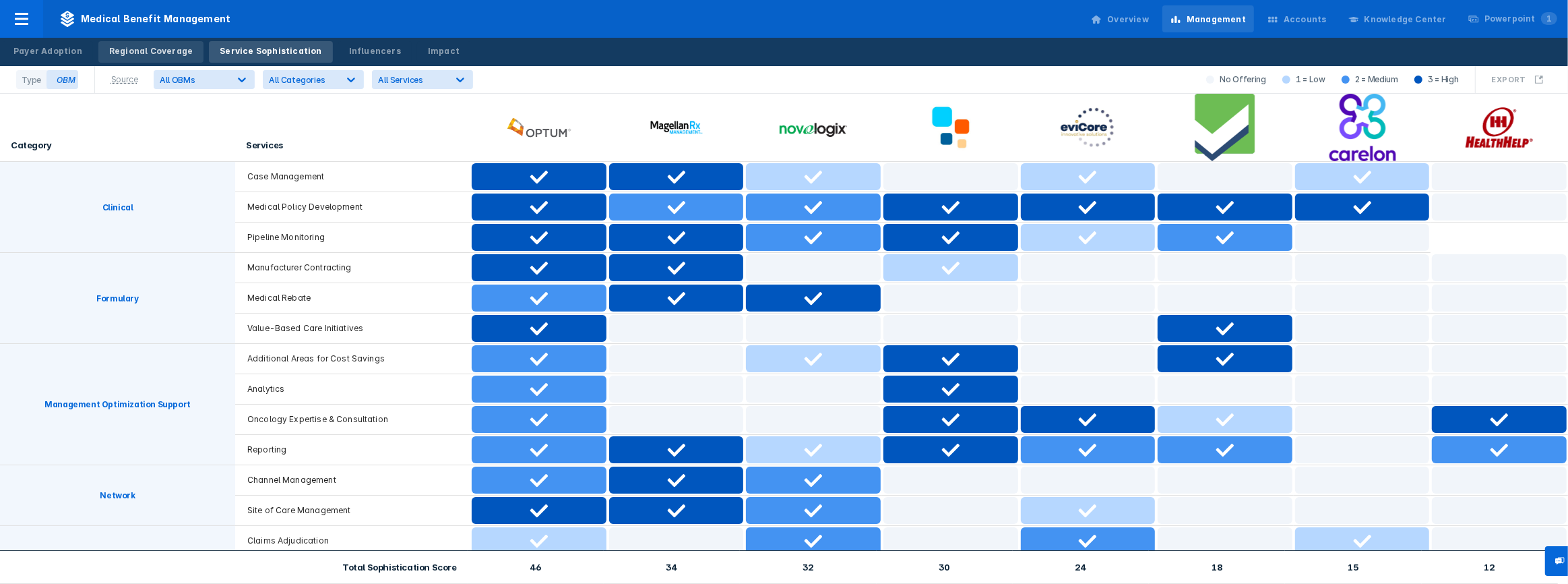 click on "Regional Coverage" at bounding box center [151, 51] 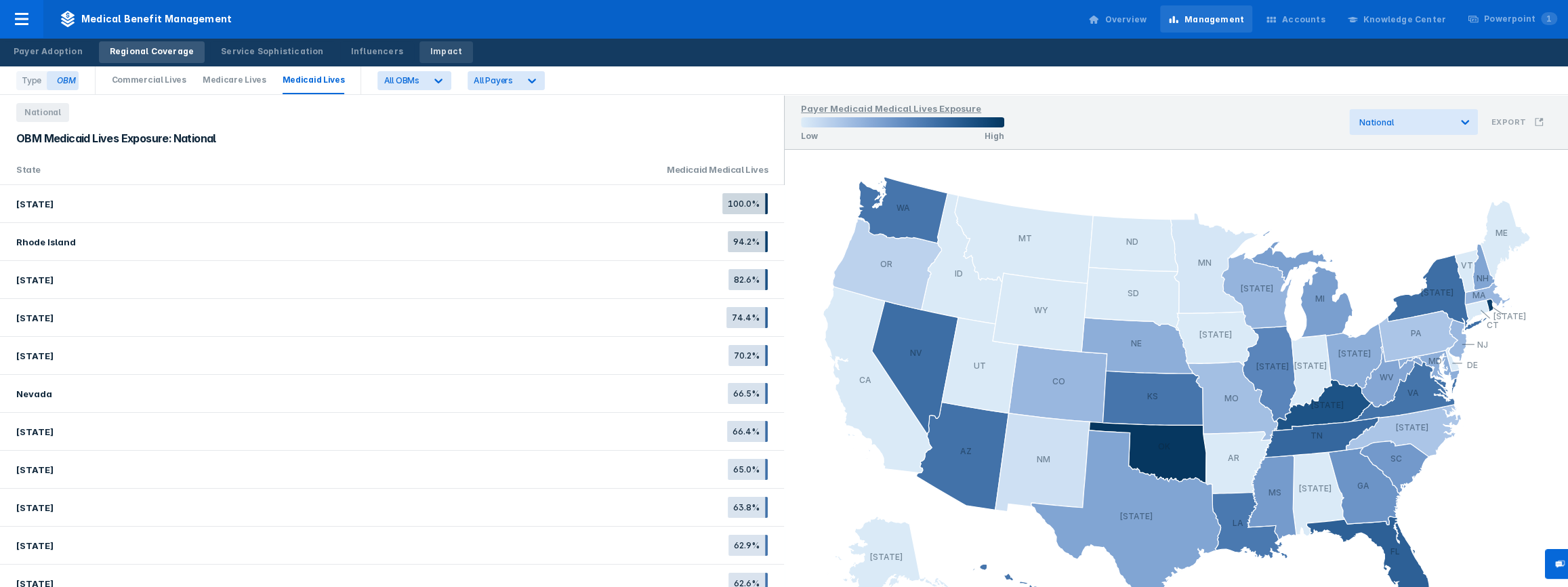 click on "Impact" at bounding box center (446, 52) 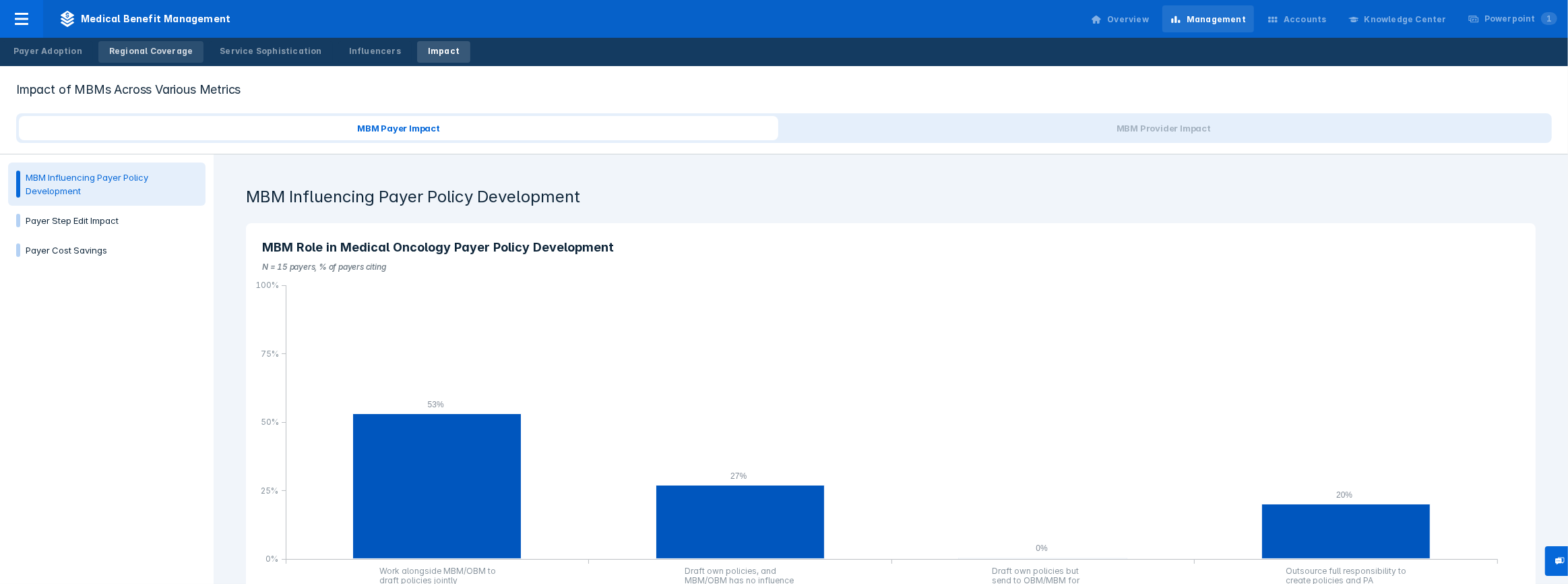 click on "Payer Adoption" at bounding box center [48, 51] 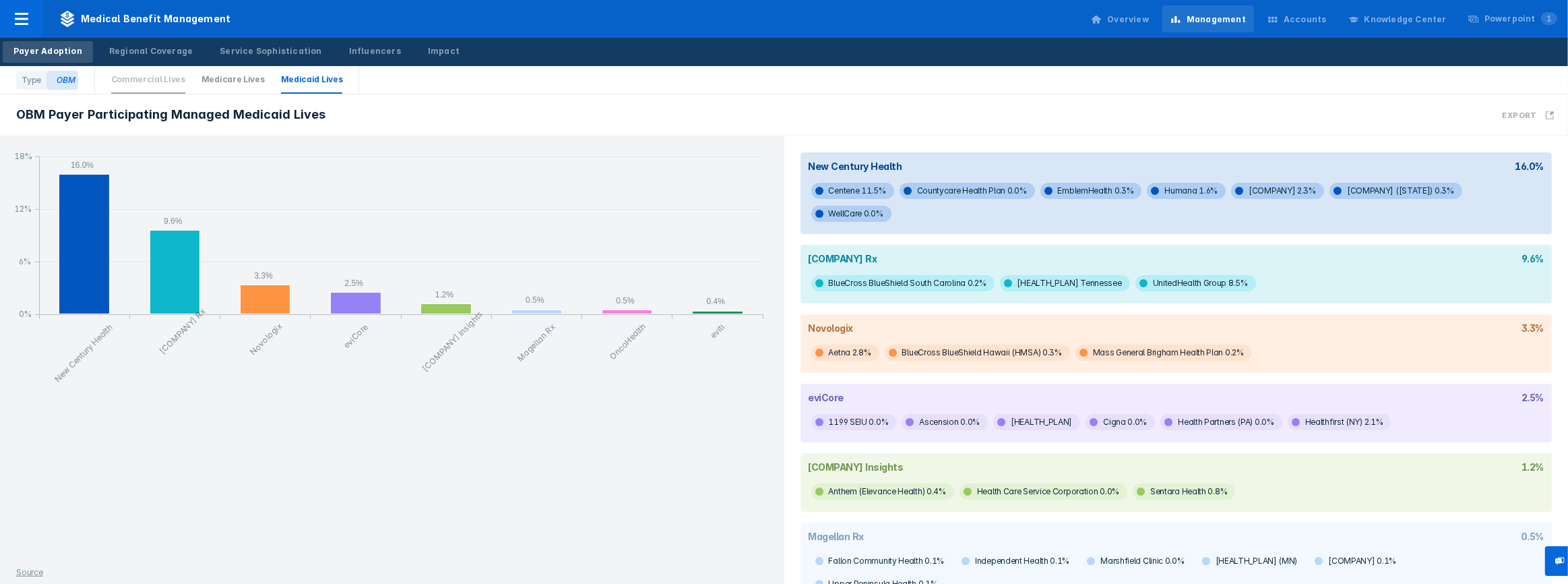 click on "Commercial Lives" at bounding box center [148, 80] 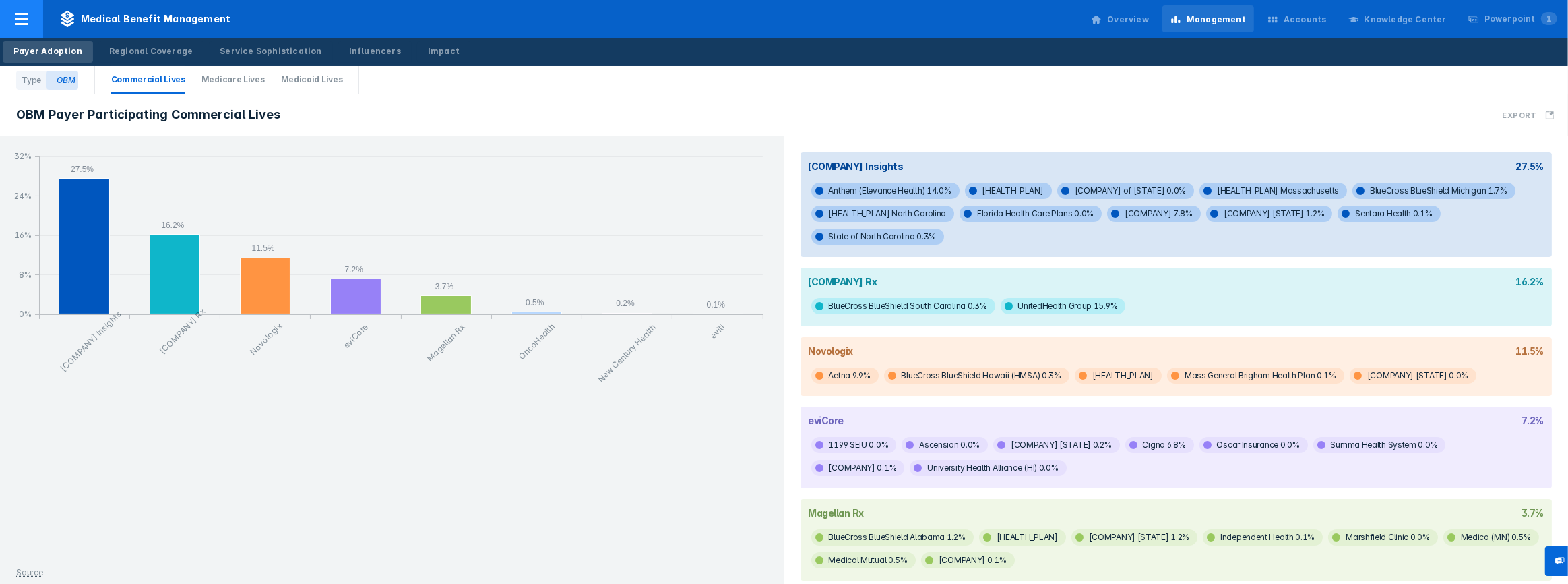 click on "Medical Benefit Management" at bounding box center [145, 19] 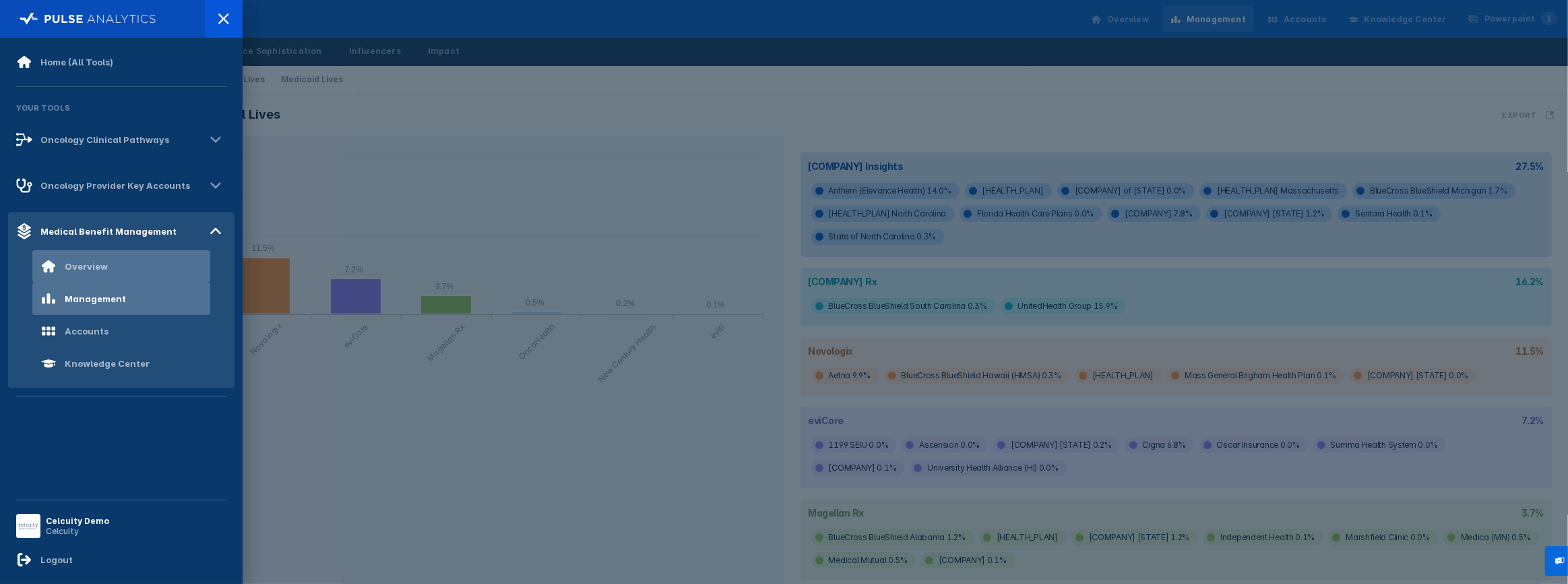 click on "Overview" at bounding box center (86, 266) 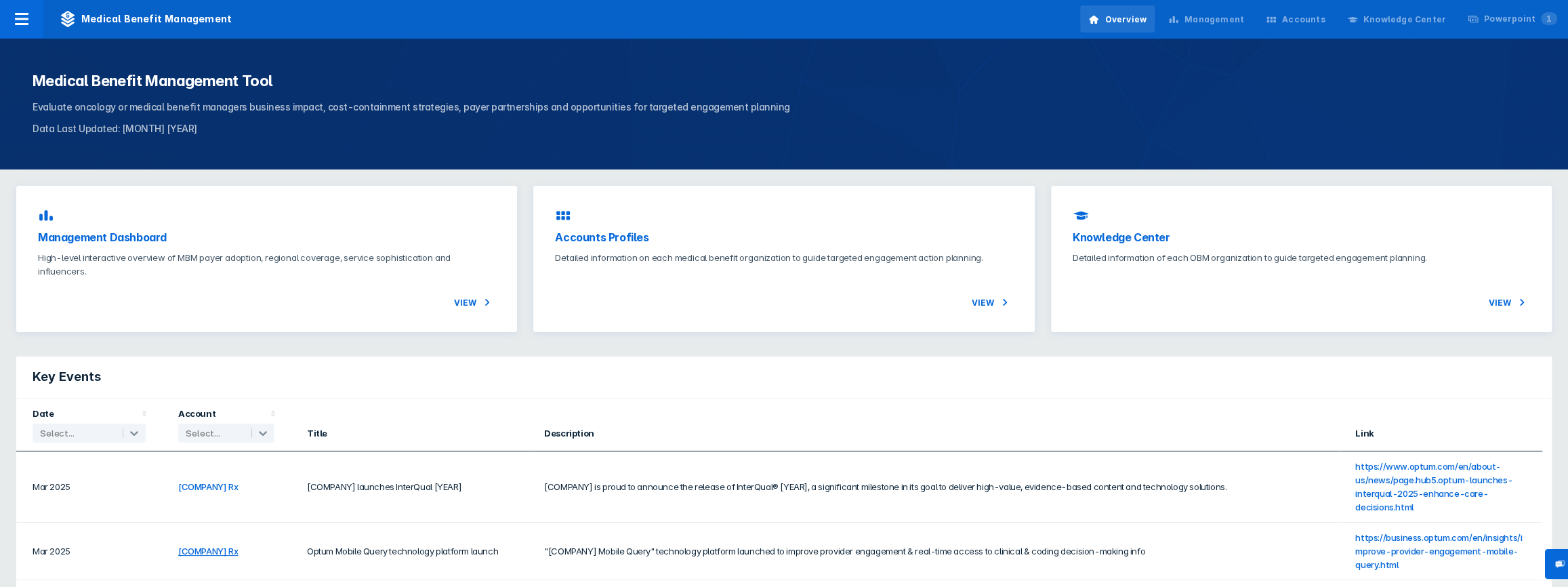 click on "Optum Rx" at bounding box center (208, 487) 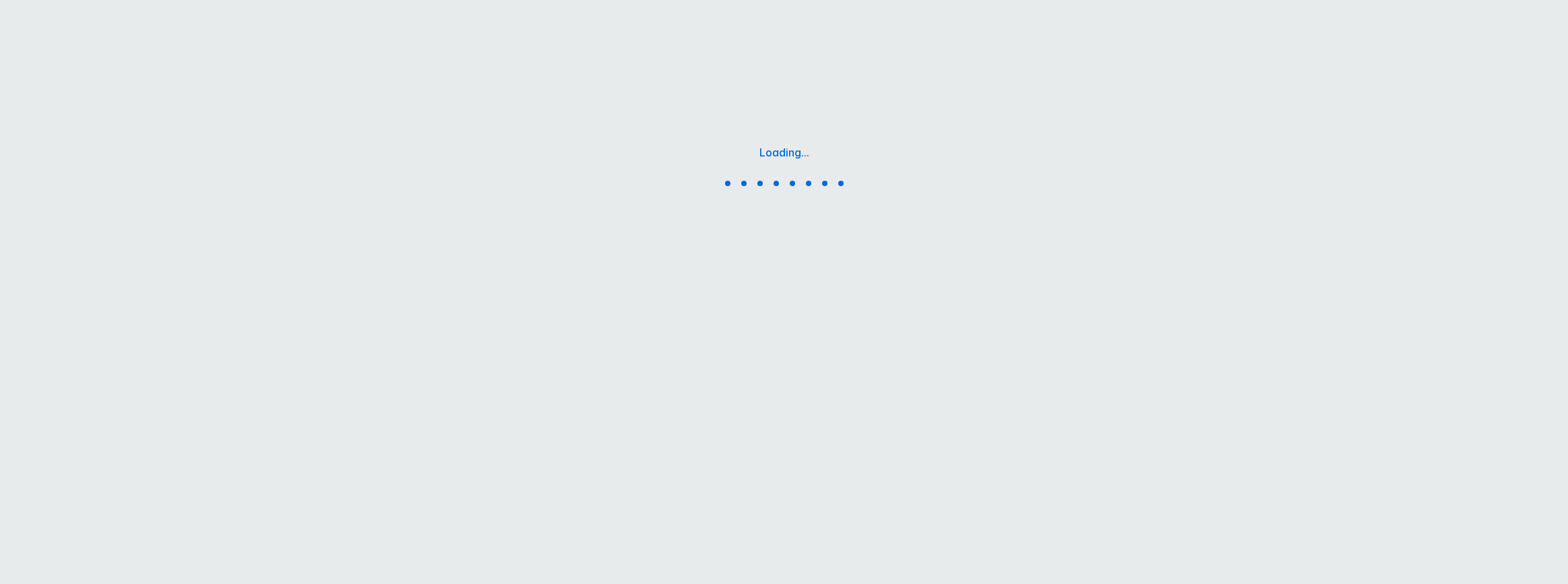 scroll, scrollTop: 0, scrollLeft: 0, axis: both 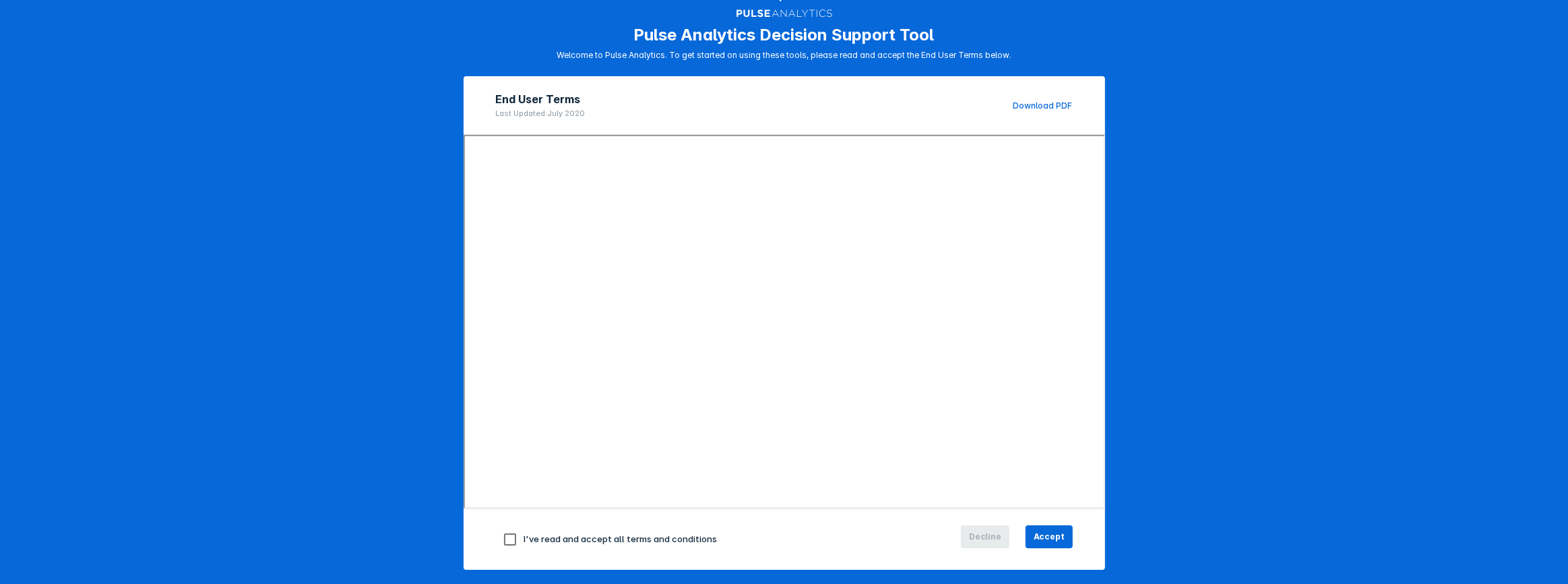 click at bounding box center (510, 539) 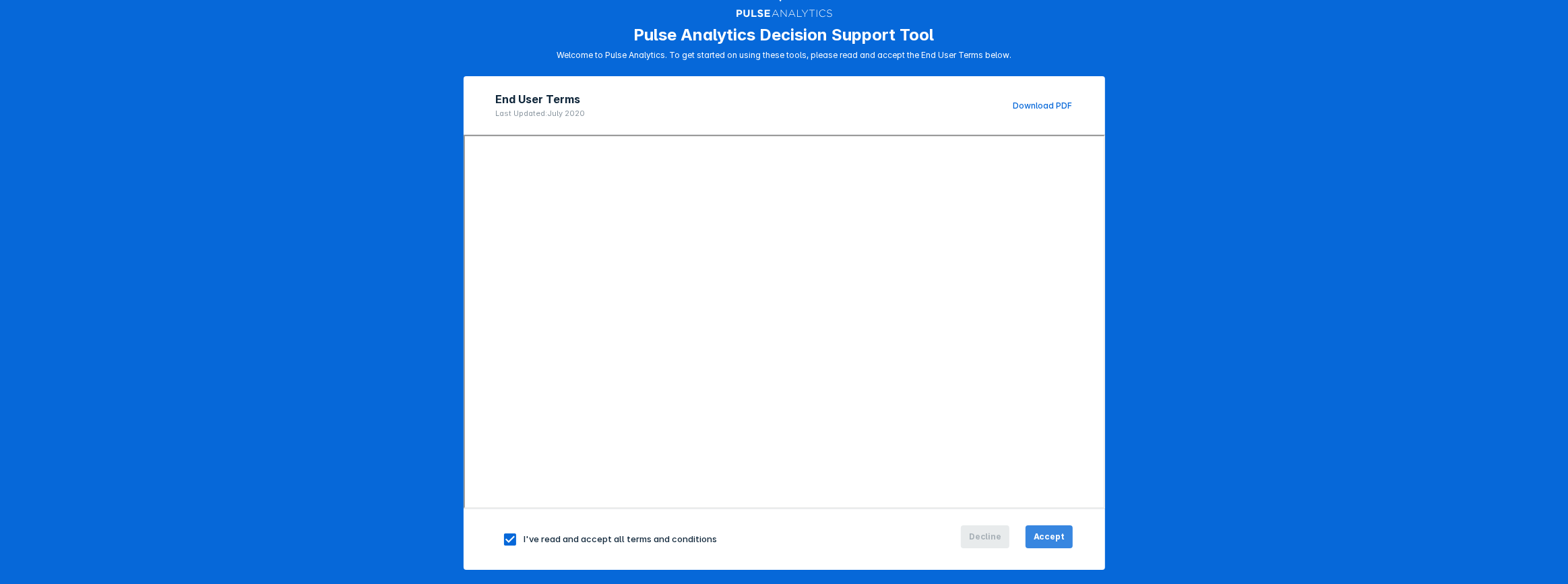 click on "Accept" at bounding box center (1049, 537) 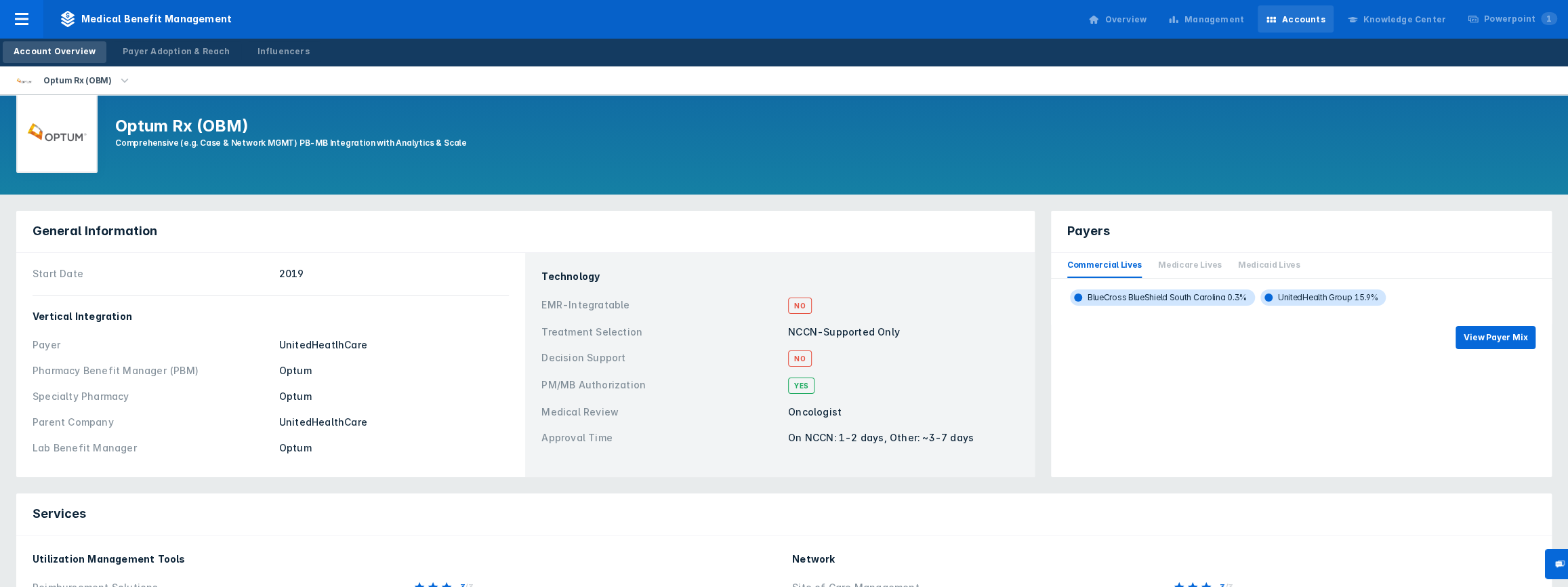 scroll, scrollTop: 0, scrollLeft: 0, axis: both 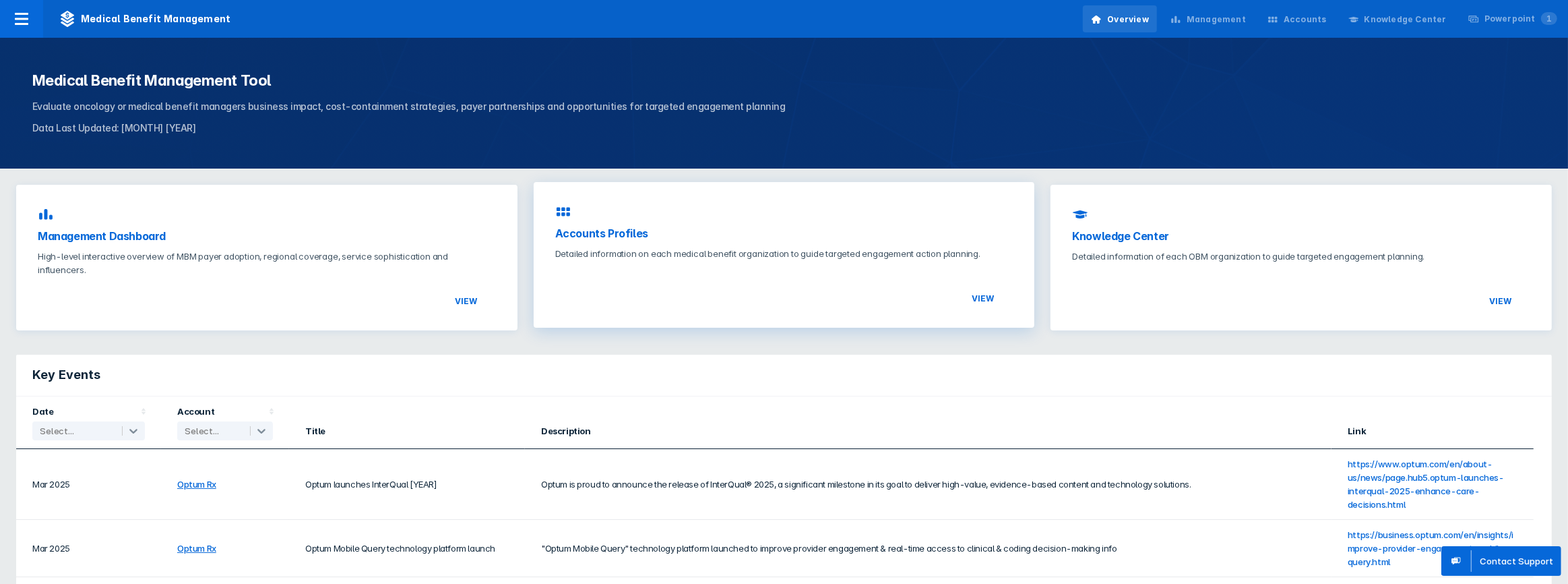 click on "View" at bounding box center [992, 298] 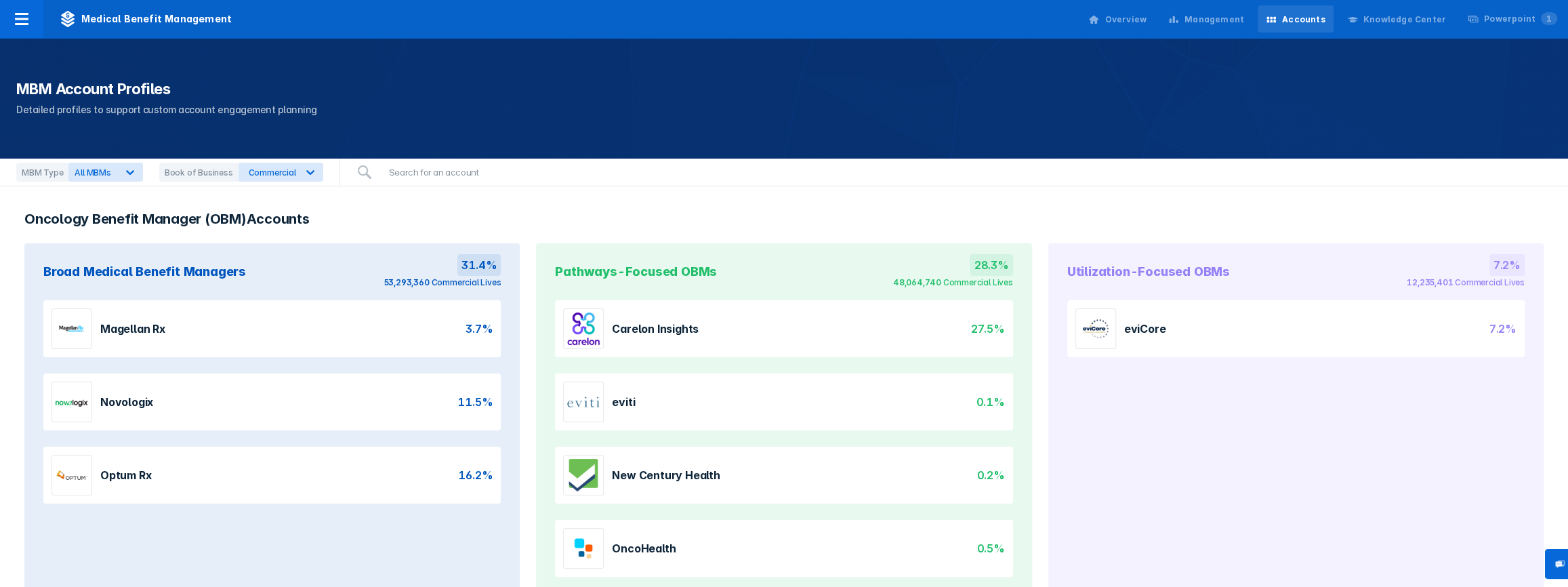 click on "eviti" at bounding box center [623, 402] 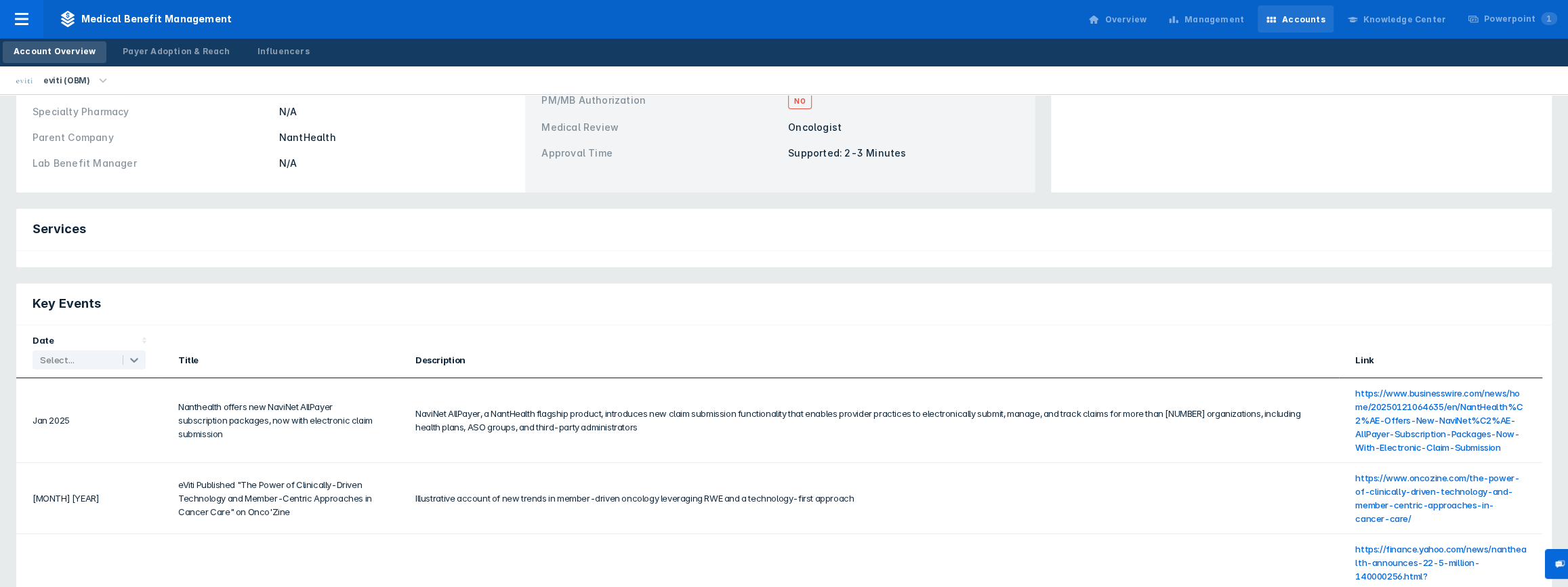 scroll, scrollTop: 308, scrollLeft: 0, axis: vertical 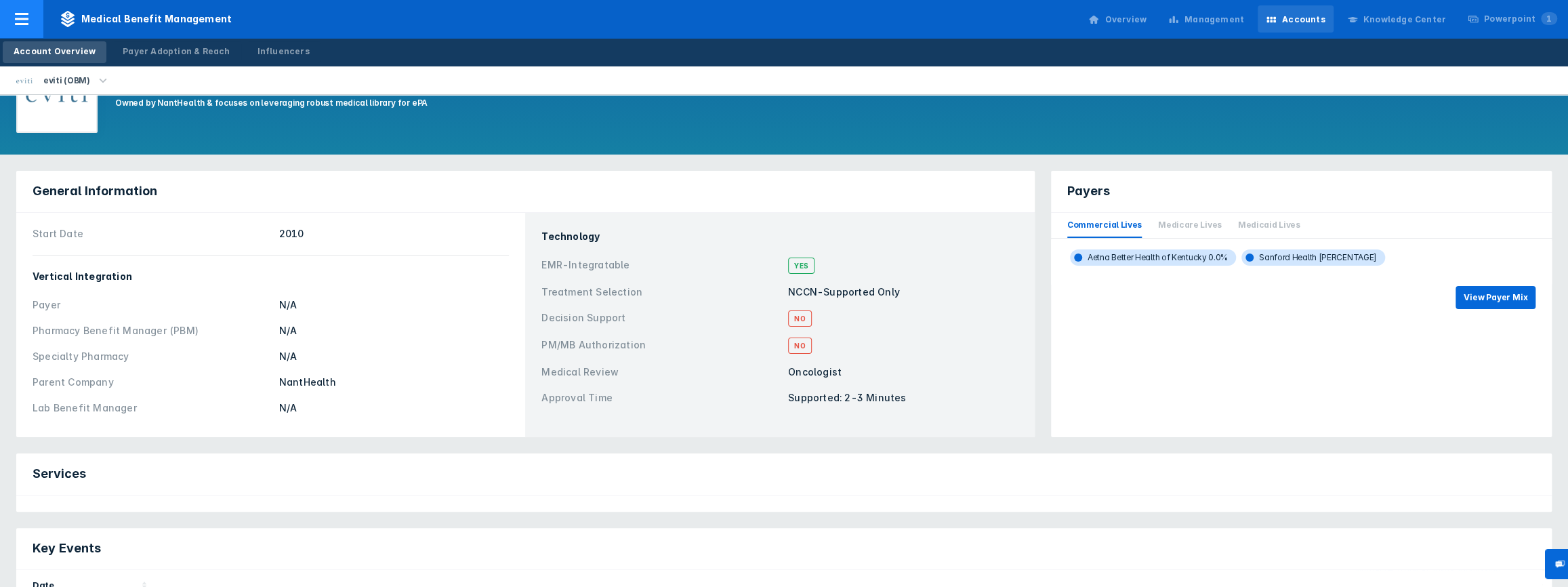 click at bounding box center [22, 19] 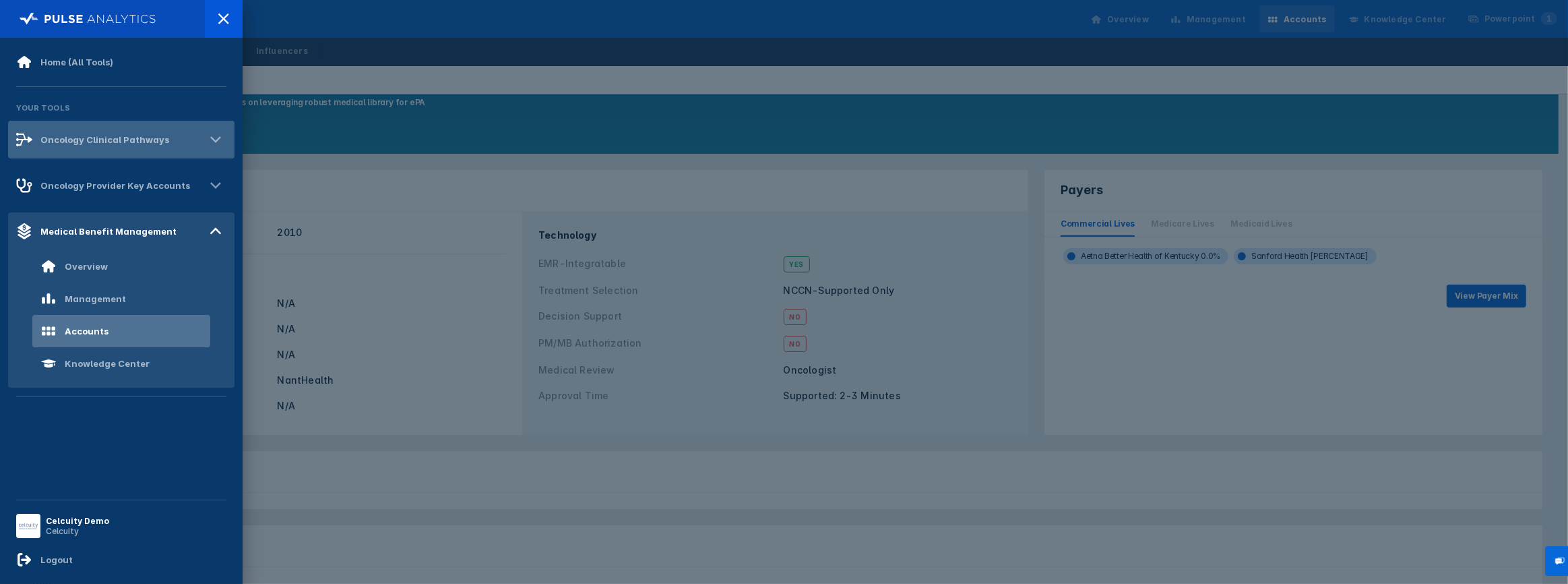 click on "Oncology Clinical Pathways" at bounding box center [104, 140] 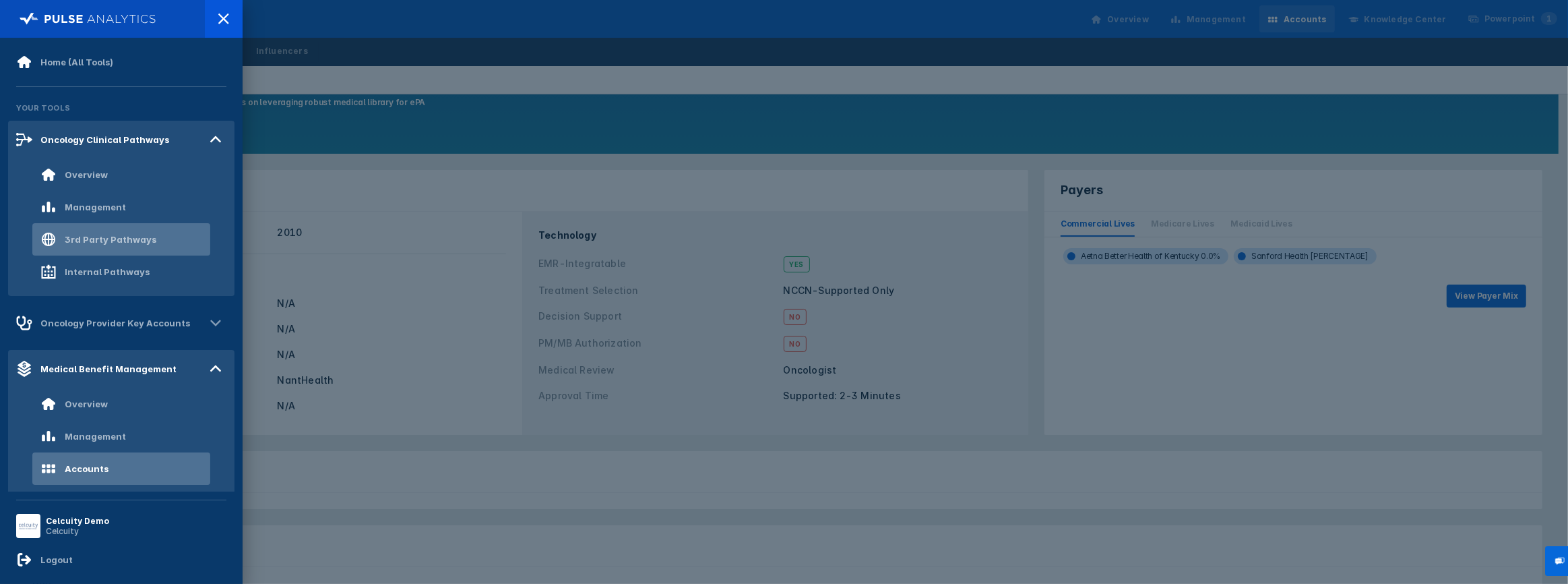 click on "3rd Party Pathways" at bounding box center [111, 239] 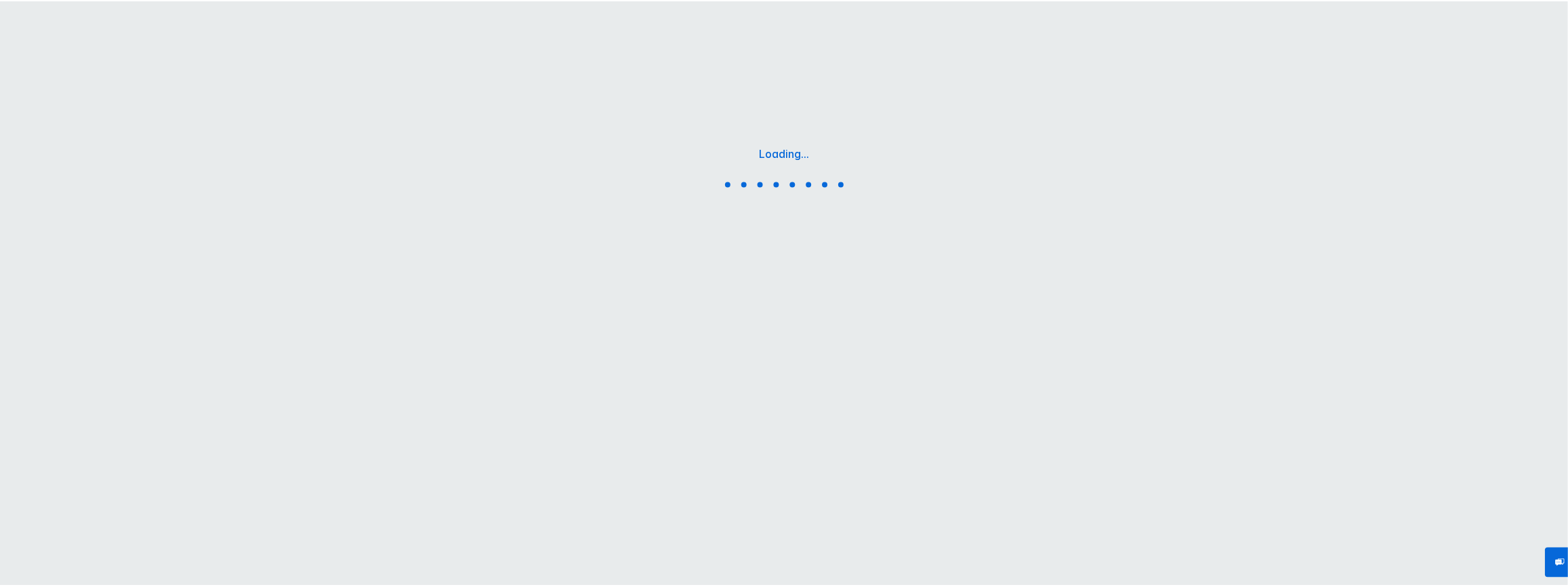 scroll, scrollTop: 0, scrollLeft: 0, axis: both 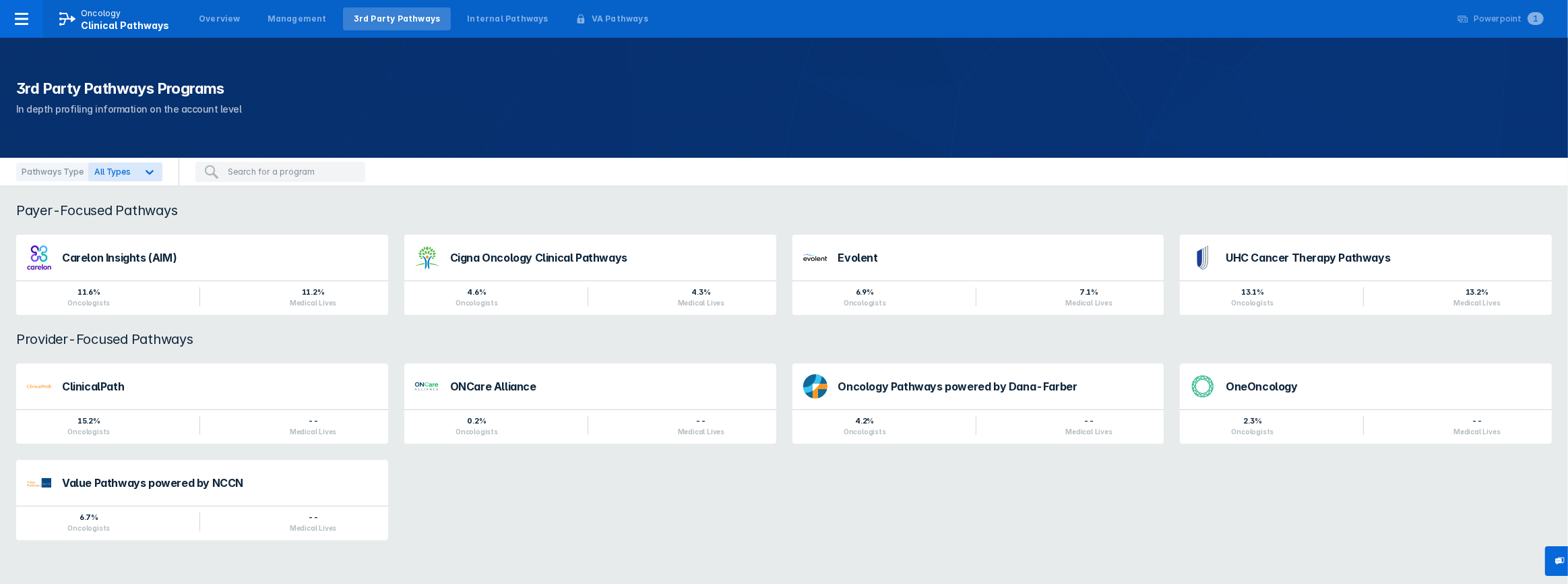 drag, startPoint x: 113, startPoint y: 384, endPoint x: 513, endPoint y: 384, distance: 400 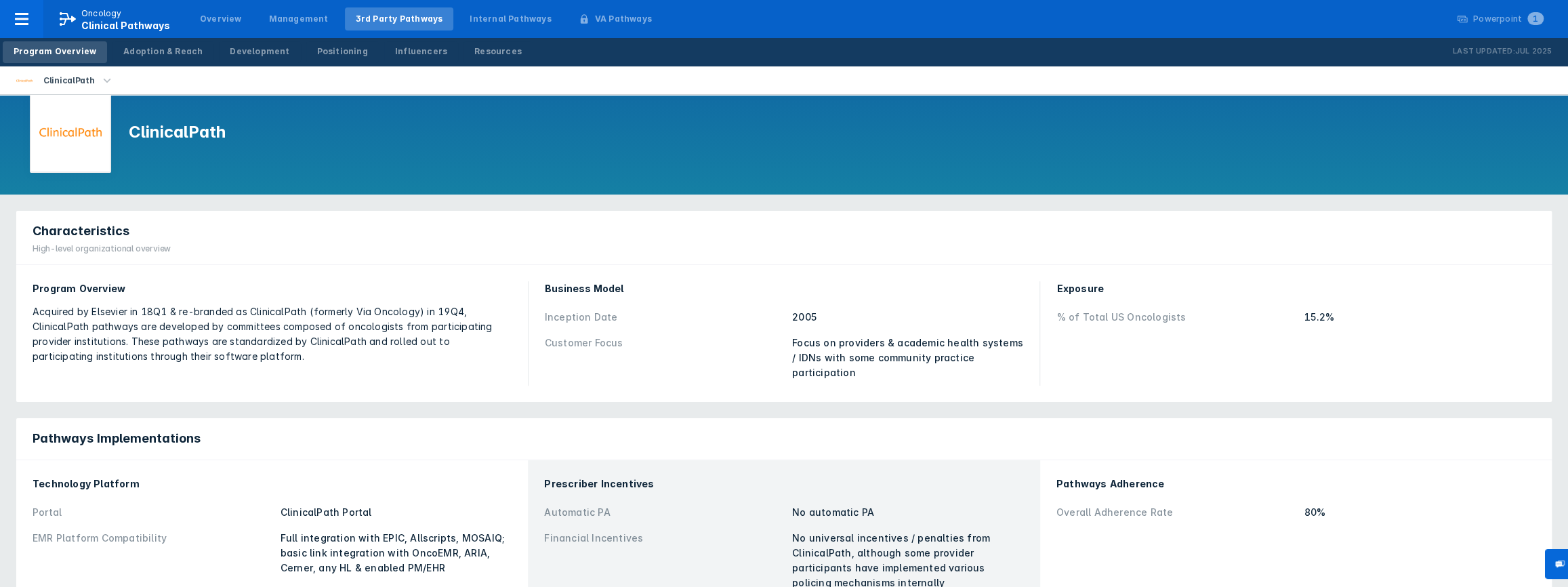 scroll, scrollTop: 0, scrollLeft: 0, axis: both 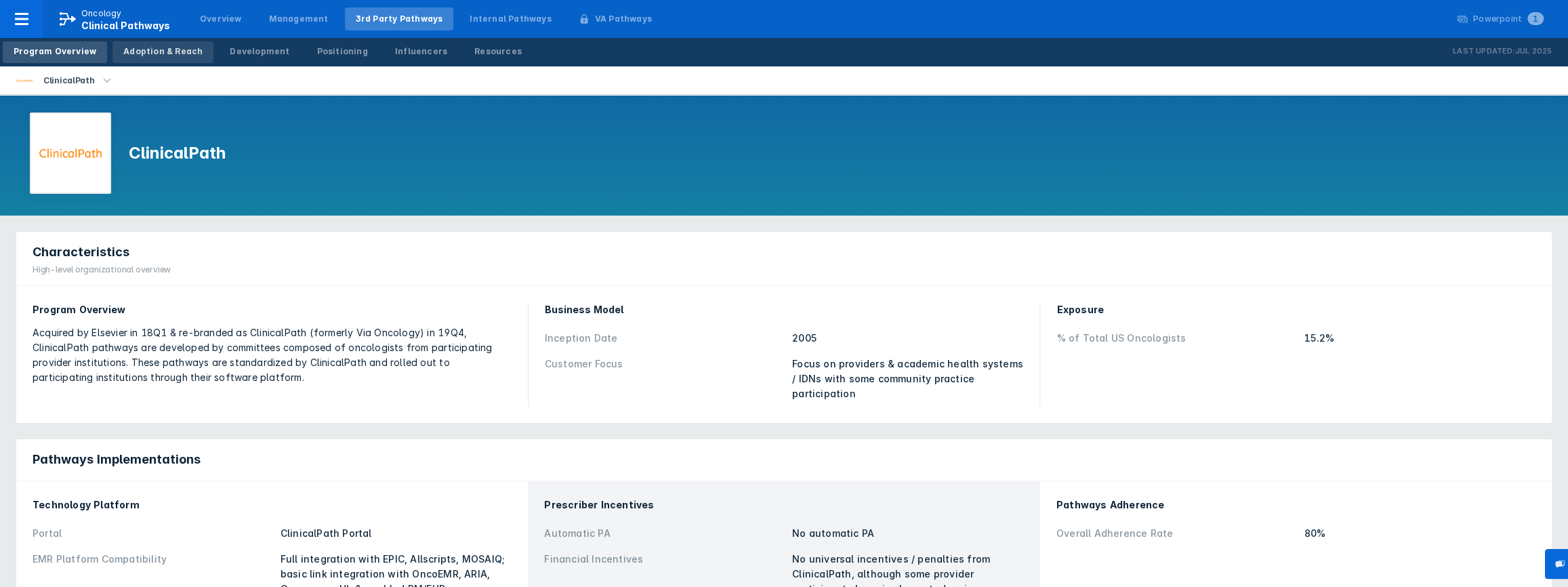 click on "Adoption & Reach" at bounding box center (163, 52) 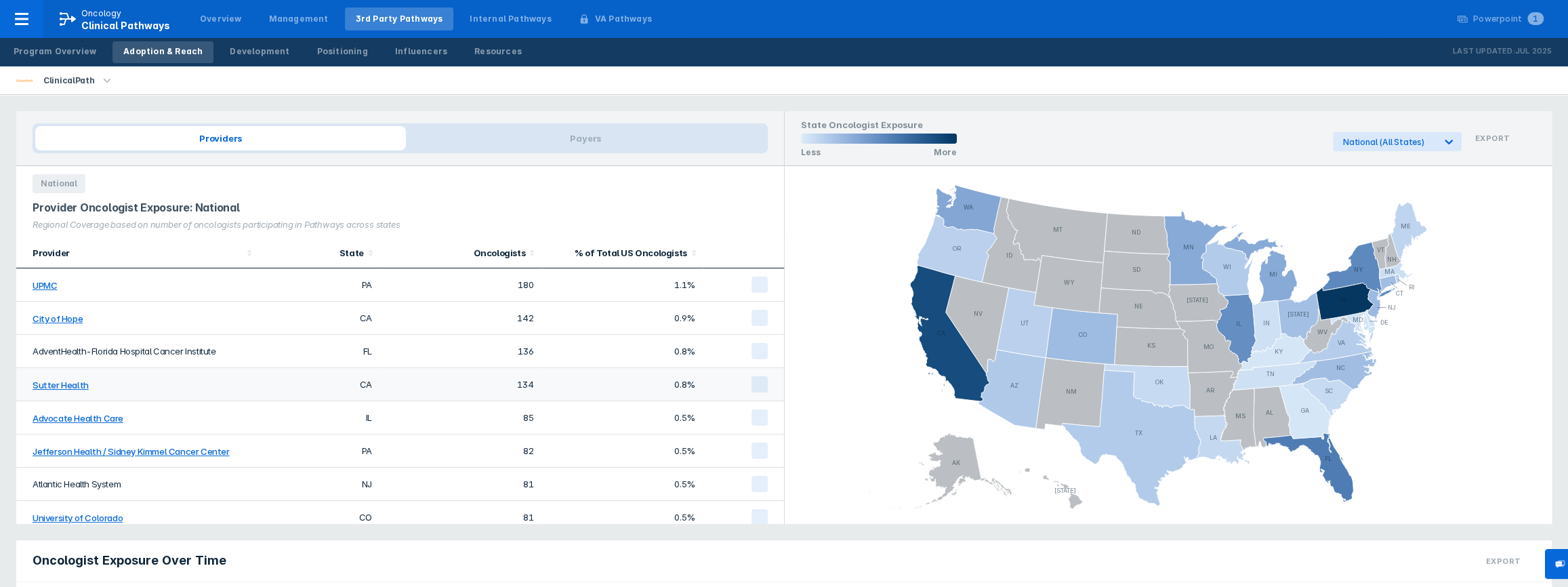 scroll, scrollTop: 61, scrollLeft: 0, axis: vertical 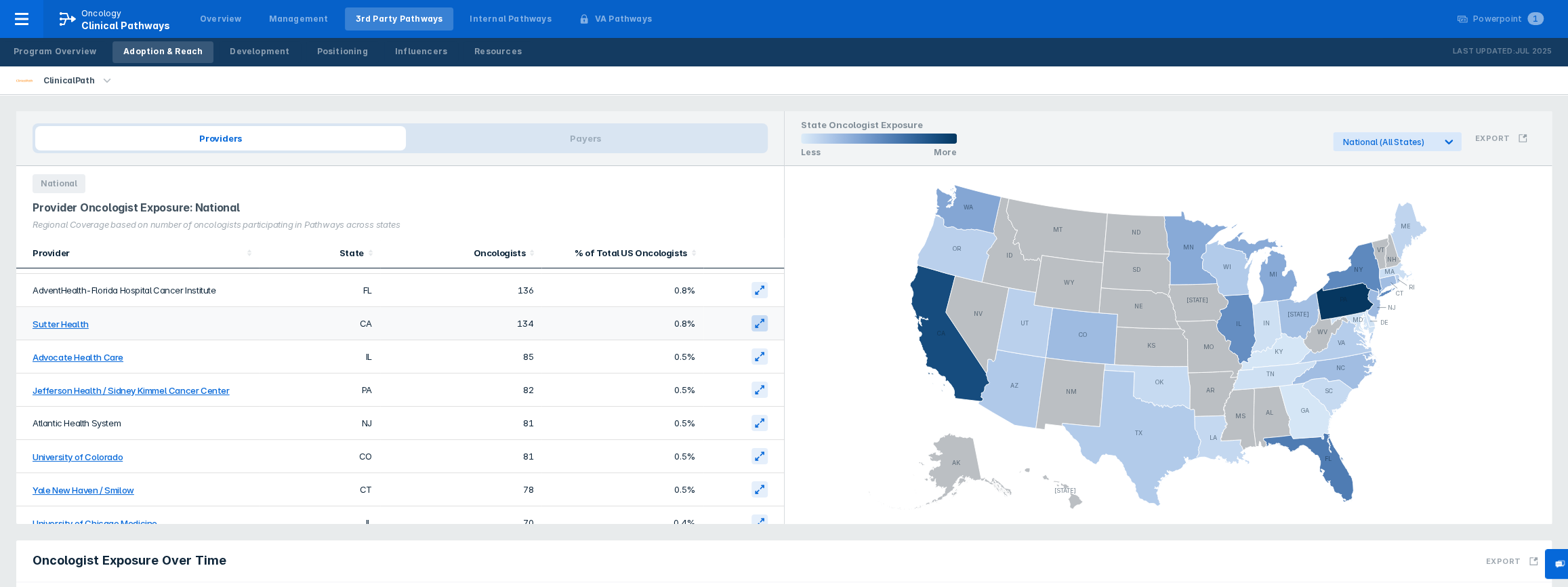 click at bounding box center (760, 323) 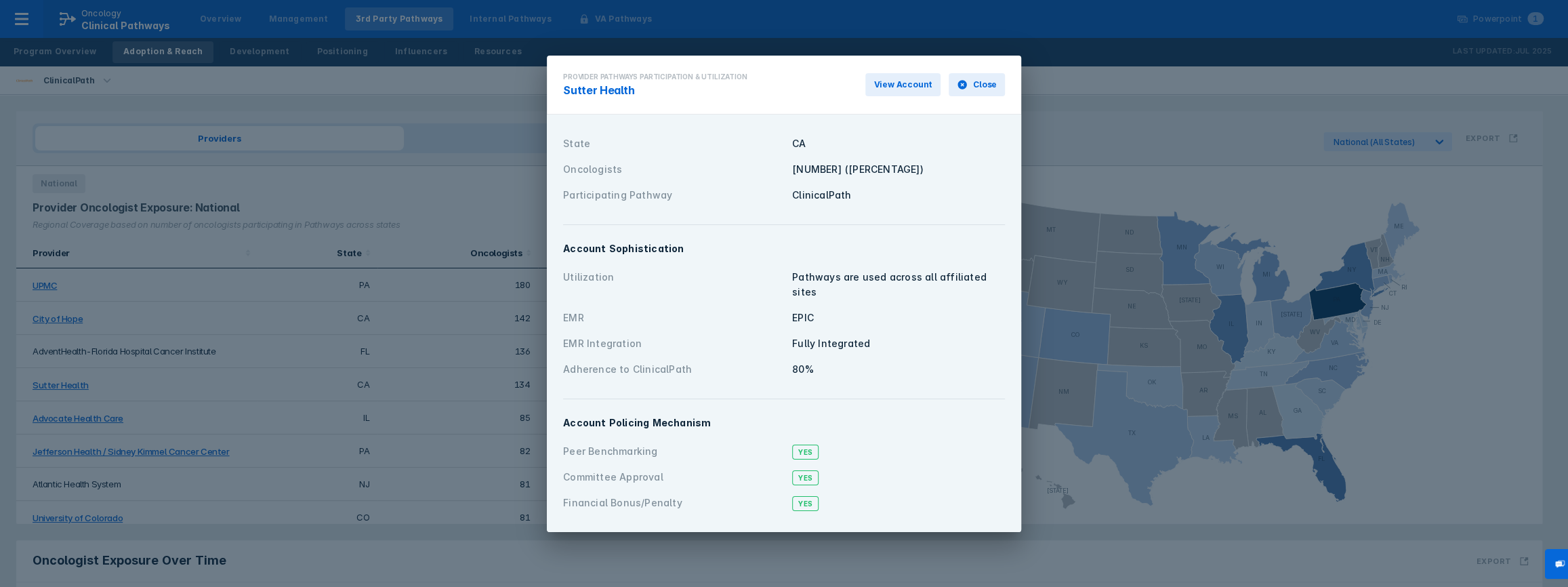 click on "EMR EPIC" at bounding box center [784, 169] 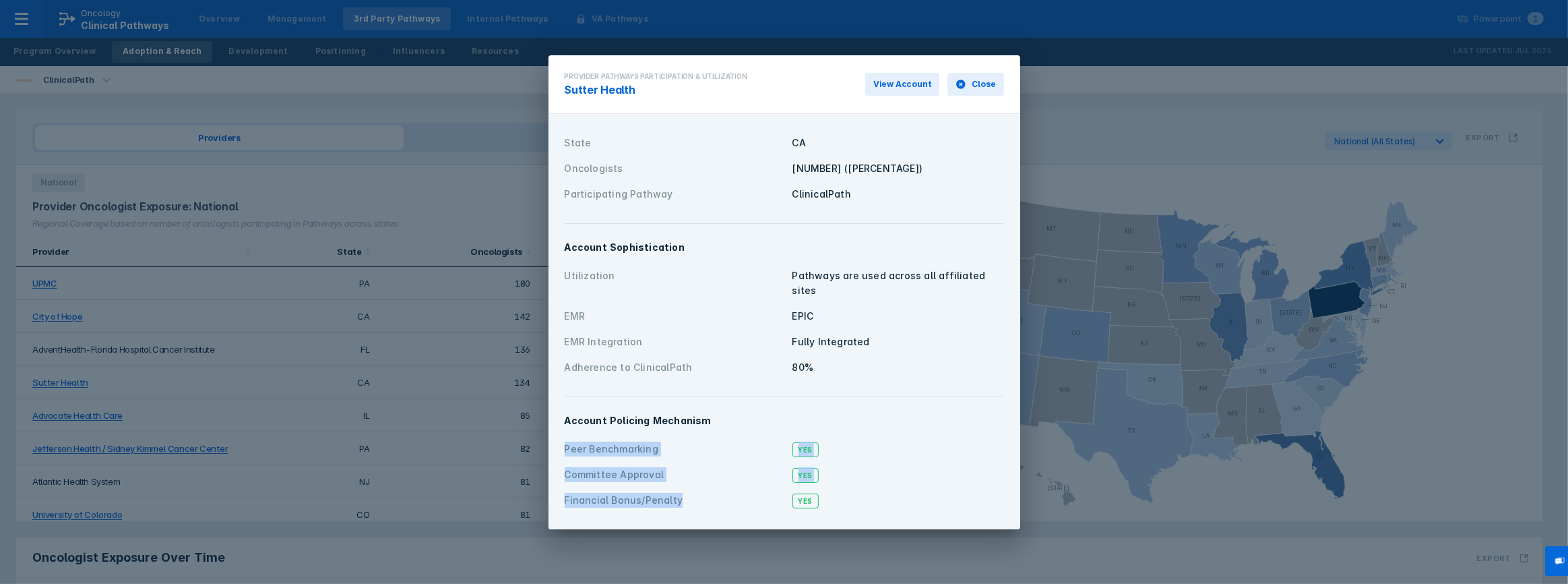drag, startPoint x: 676, startPoint y: 494, endPoint x: 555, endPoint y: 436, distance: 134.18271 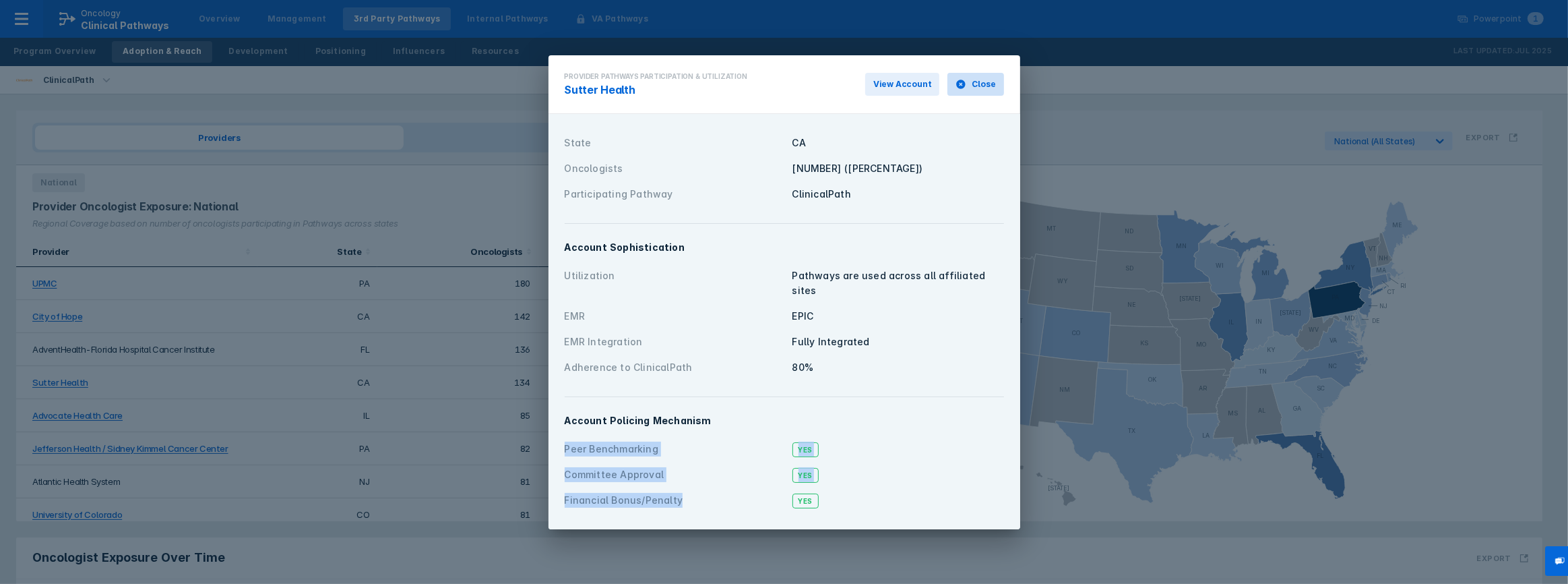 click on "Close" at bounding box center [975, 84] 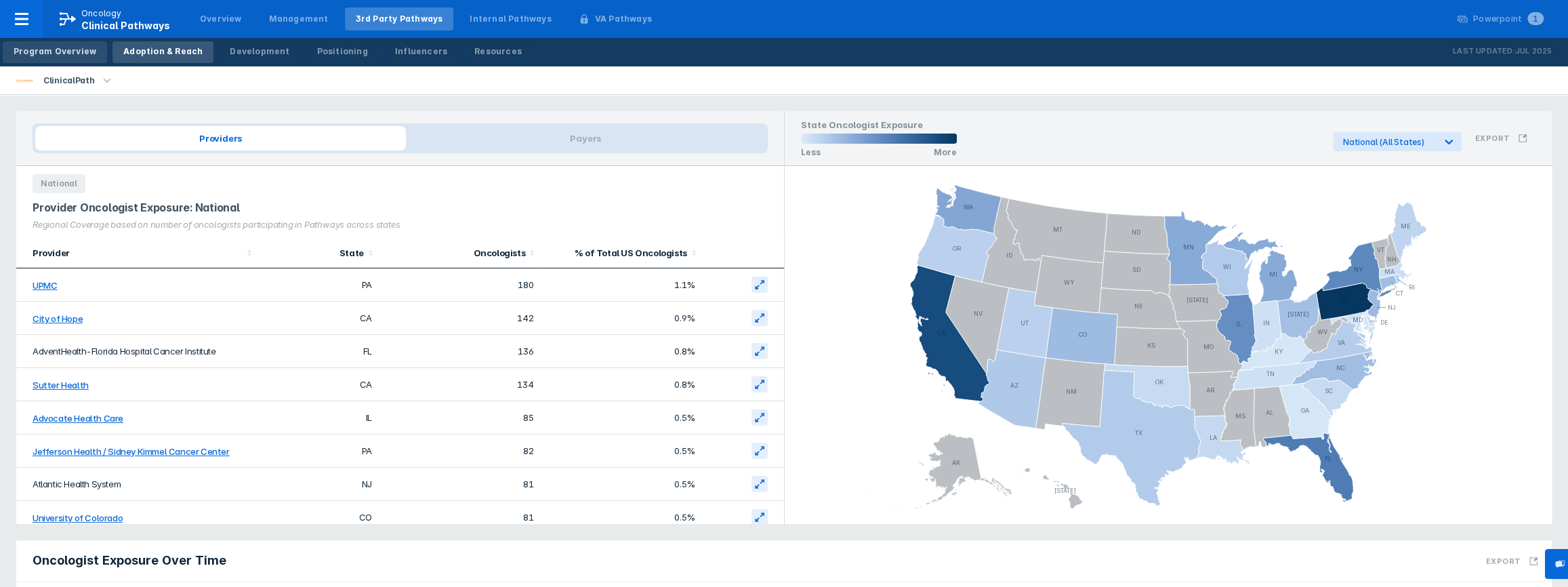 click on "Program Overview" at bounding box center [55, 52] 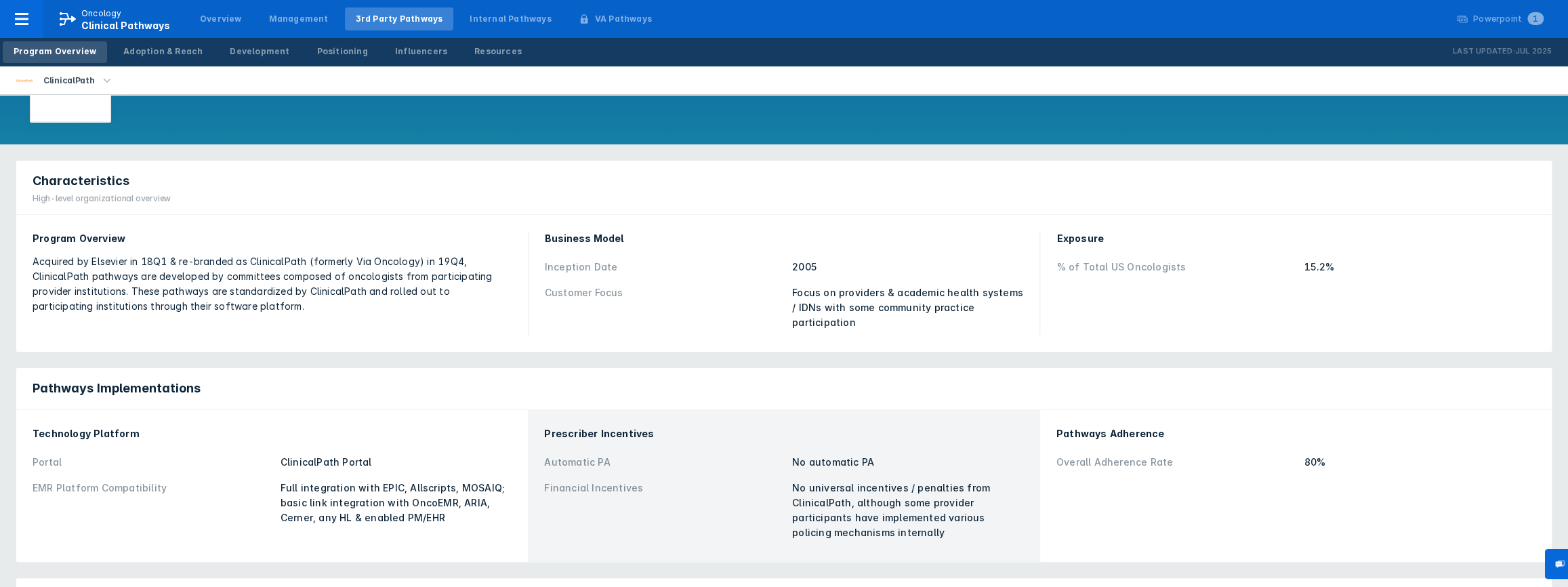 scroll, scrollTop: 184, scrollLeft: 0, axis: vertical 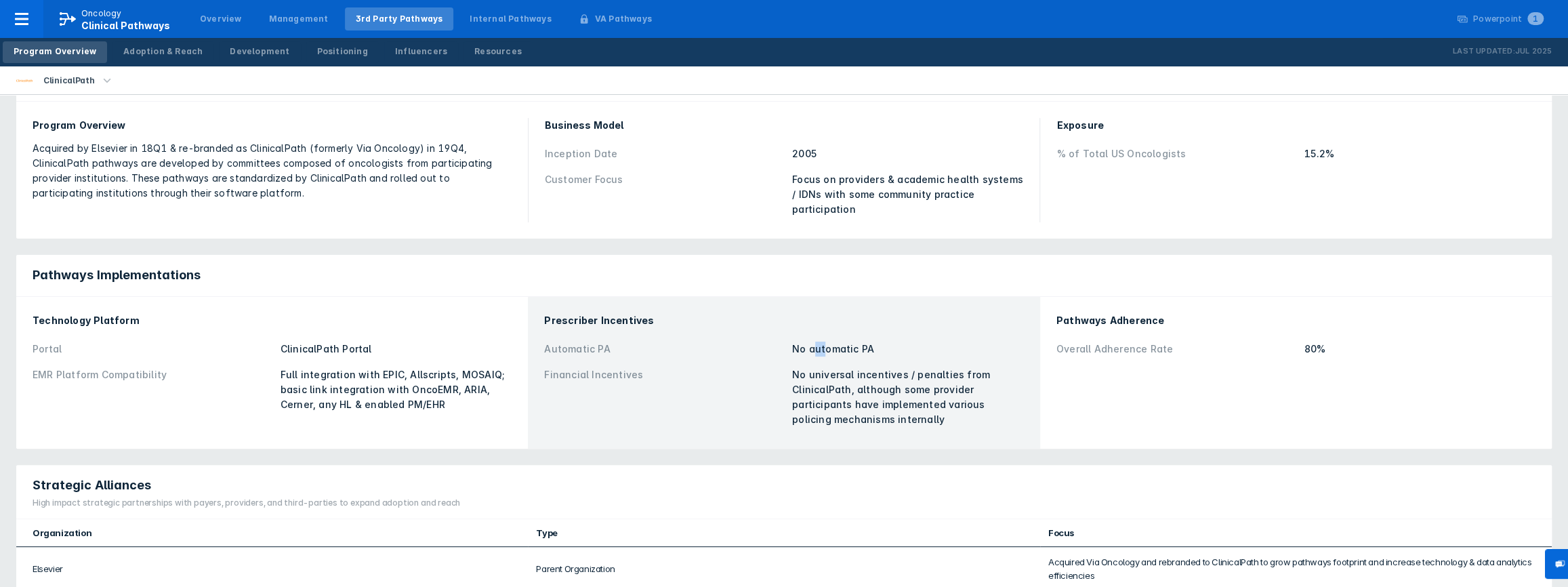 click on "No automatic PA" at bounding box center (396, 349) 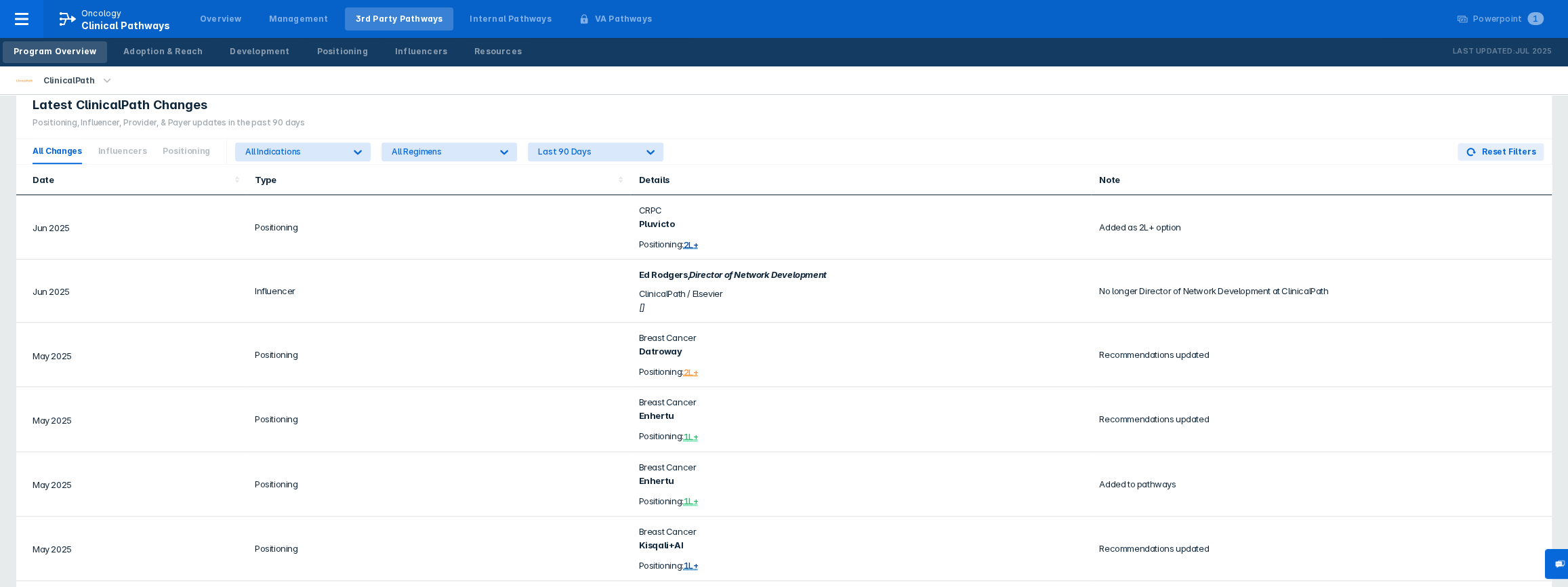scroll, scrollTop: 799, scrollLeft: 0, axis: vertical 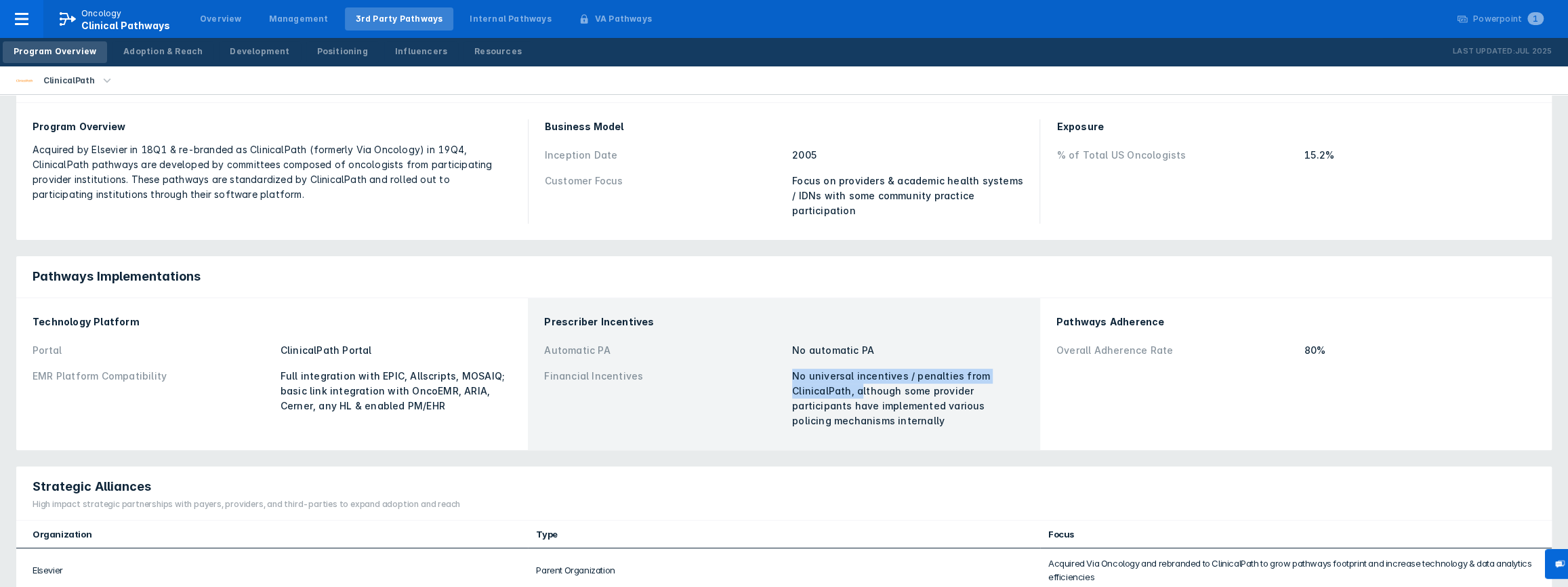 drag, startPoint x: 791, startPoint y: 365, endPoint x: 861, endPoint y: 369, distance: 70.11419 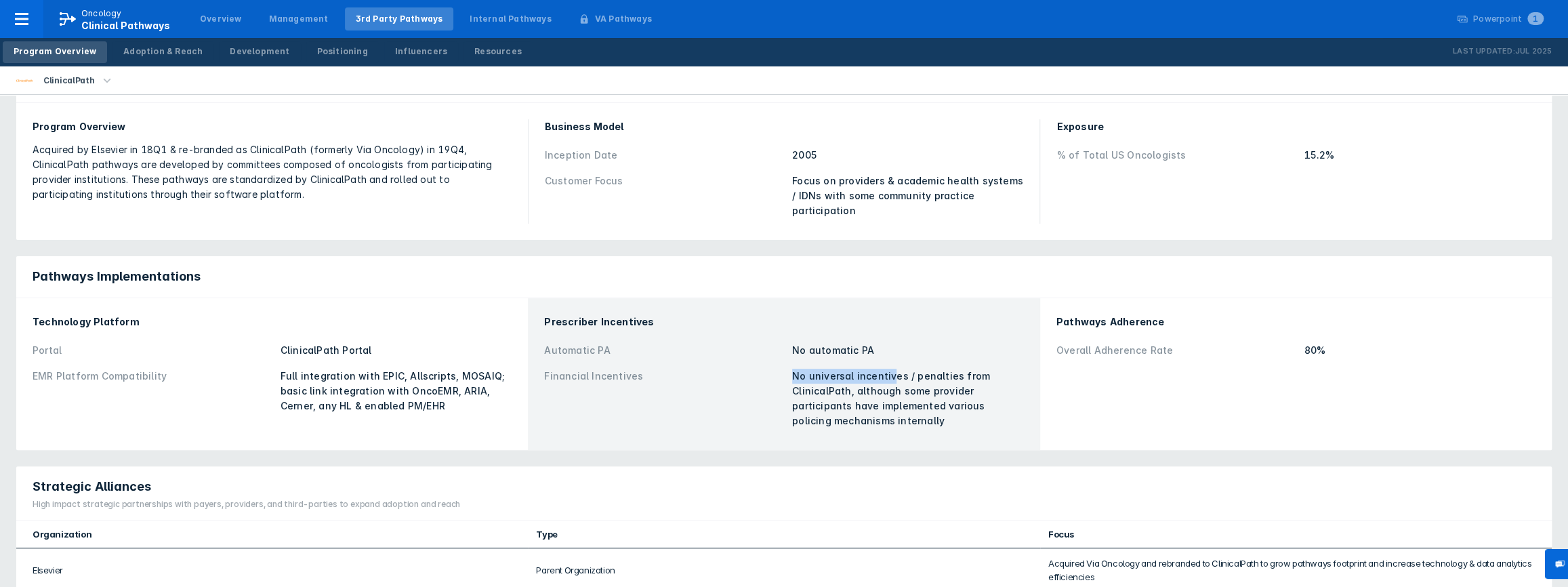 drag, startPoint x: 790, startPoint y: 359, endPoint x: 892, endPoint y: 364, distance: 102.12248 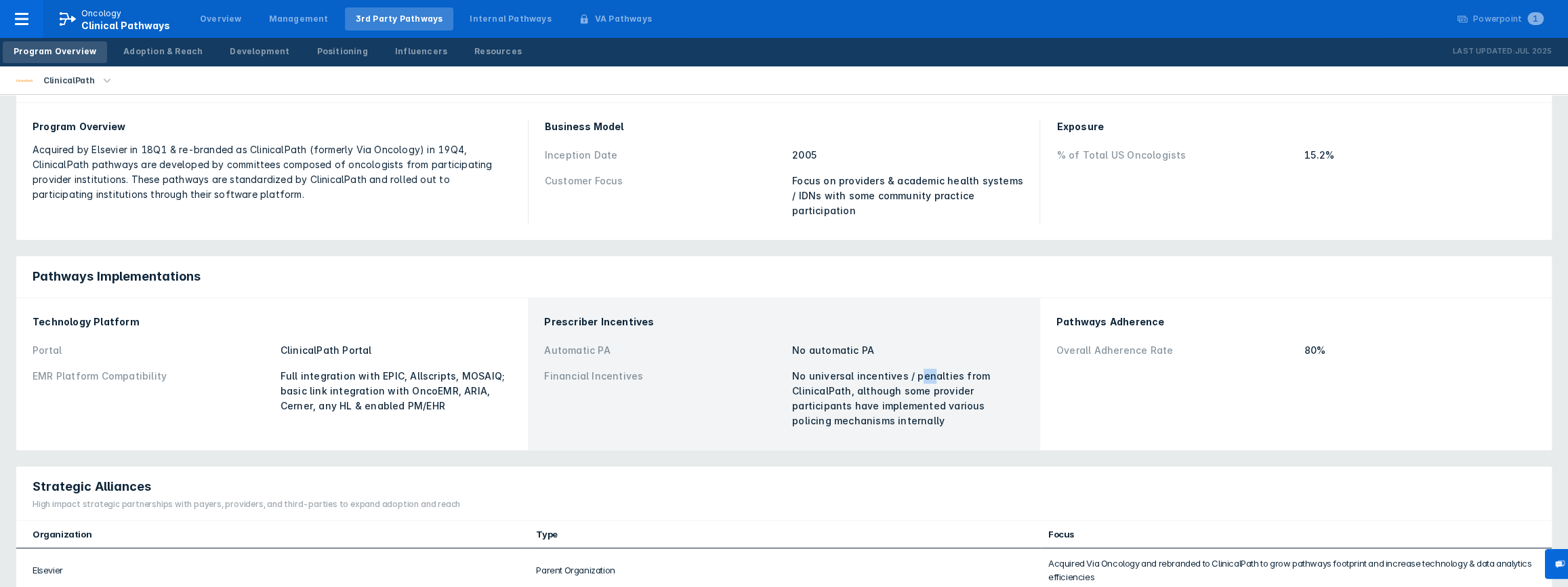 drag, startPoint x: 917, startPoint y: 361, endPoint x: 933, endPoint y: 361, distance: 16 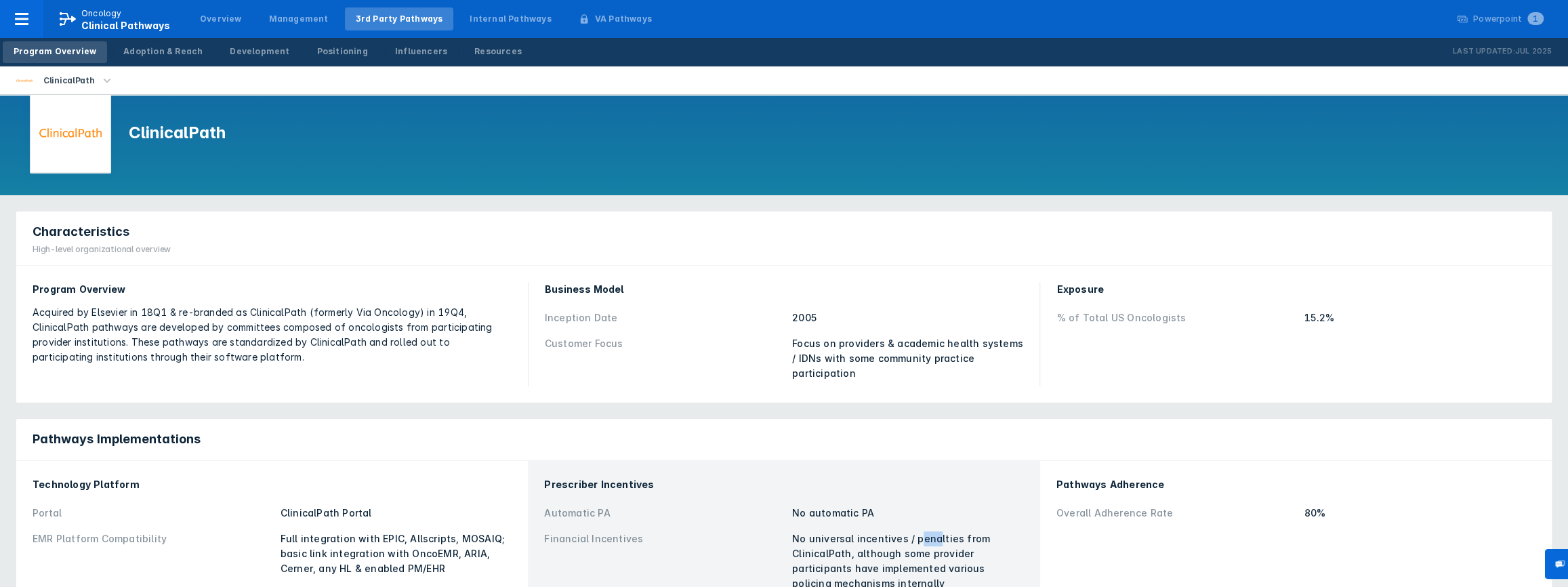 scroll, scrollTop: 0, scrollLeft: 0, axis: both 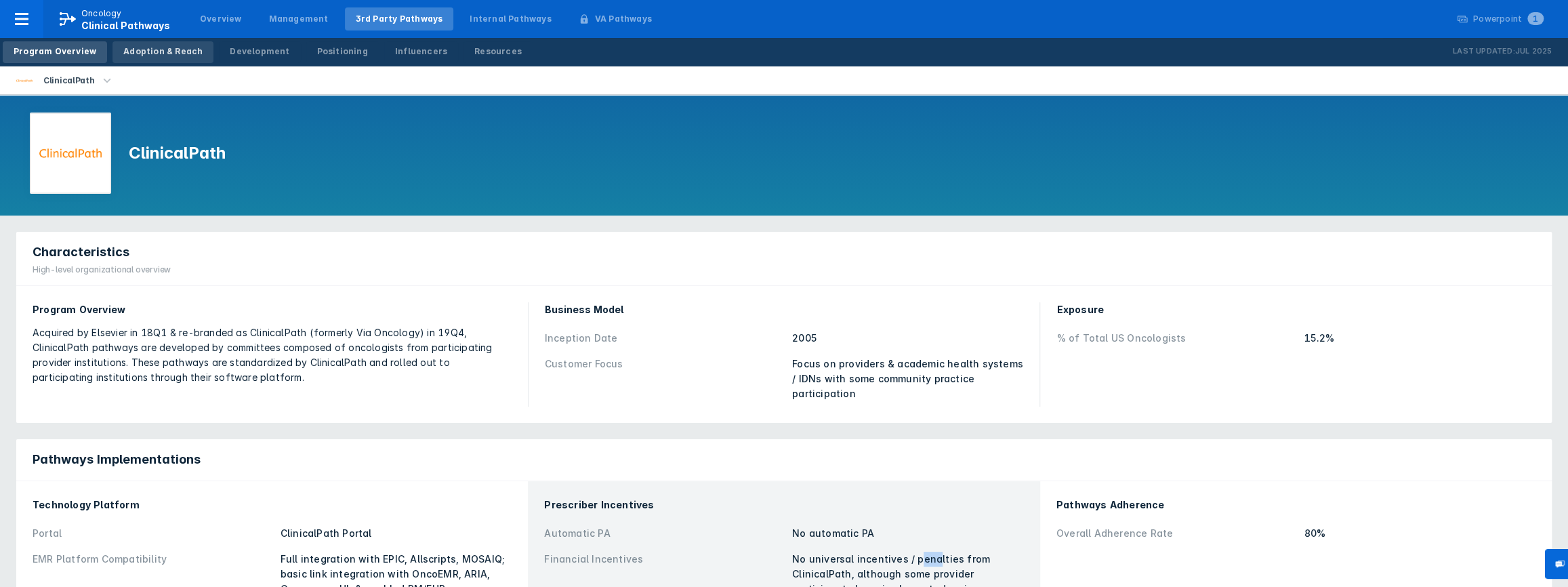 click on "Adoption & Reach" at bounding box center [163, 52] 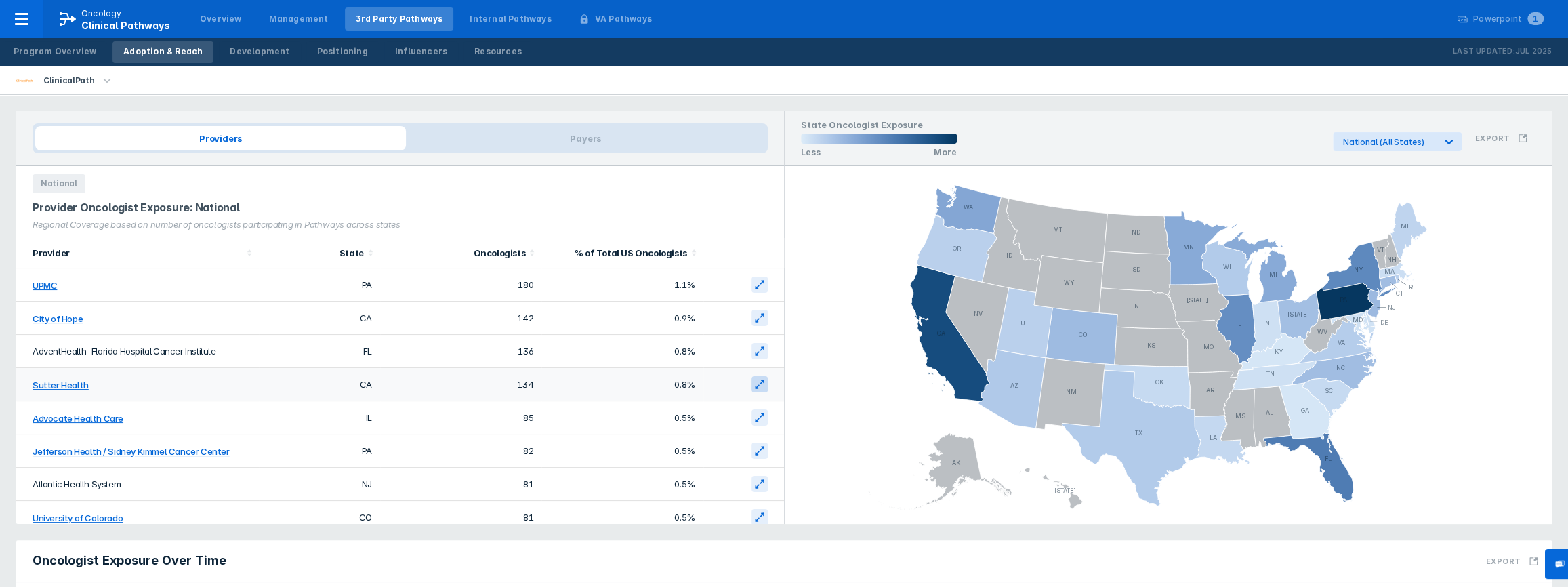 click at bounding box center (760, 384) 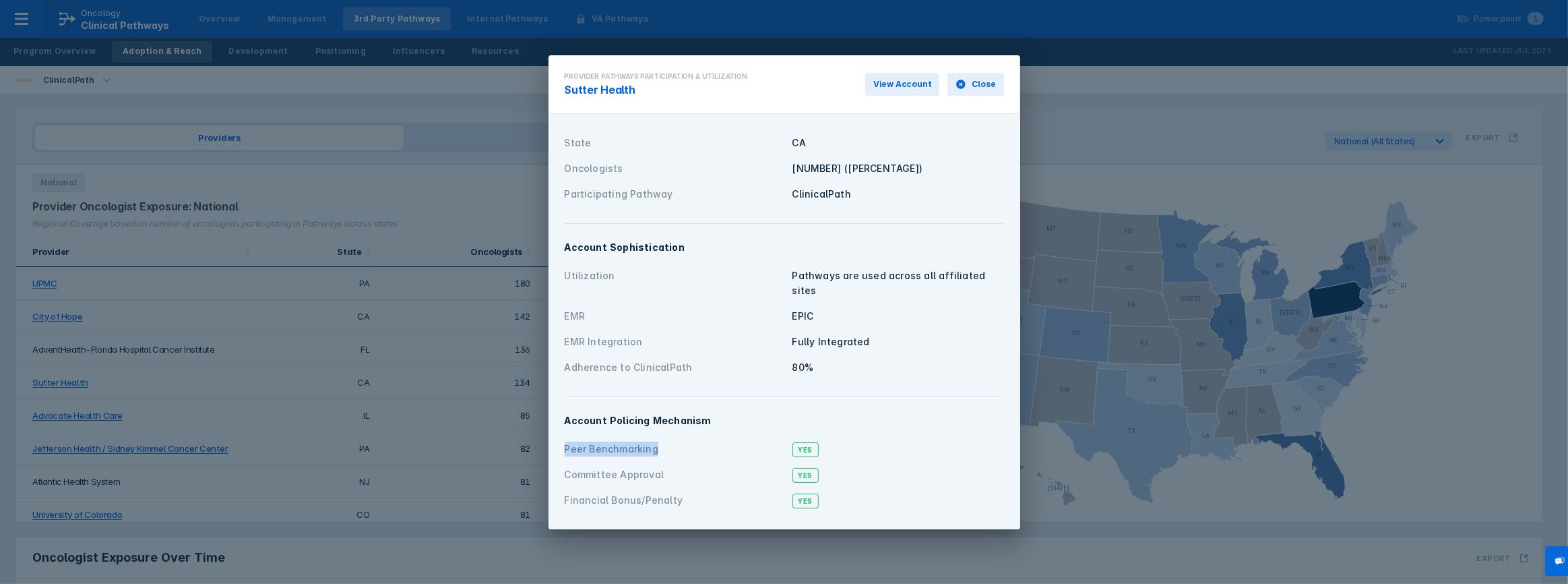 drag, startPoint x: 565, startPoint y: 440, endPoint x: 662, endPoint y: 446, distance: 97.18539 